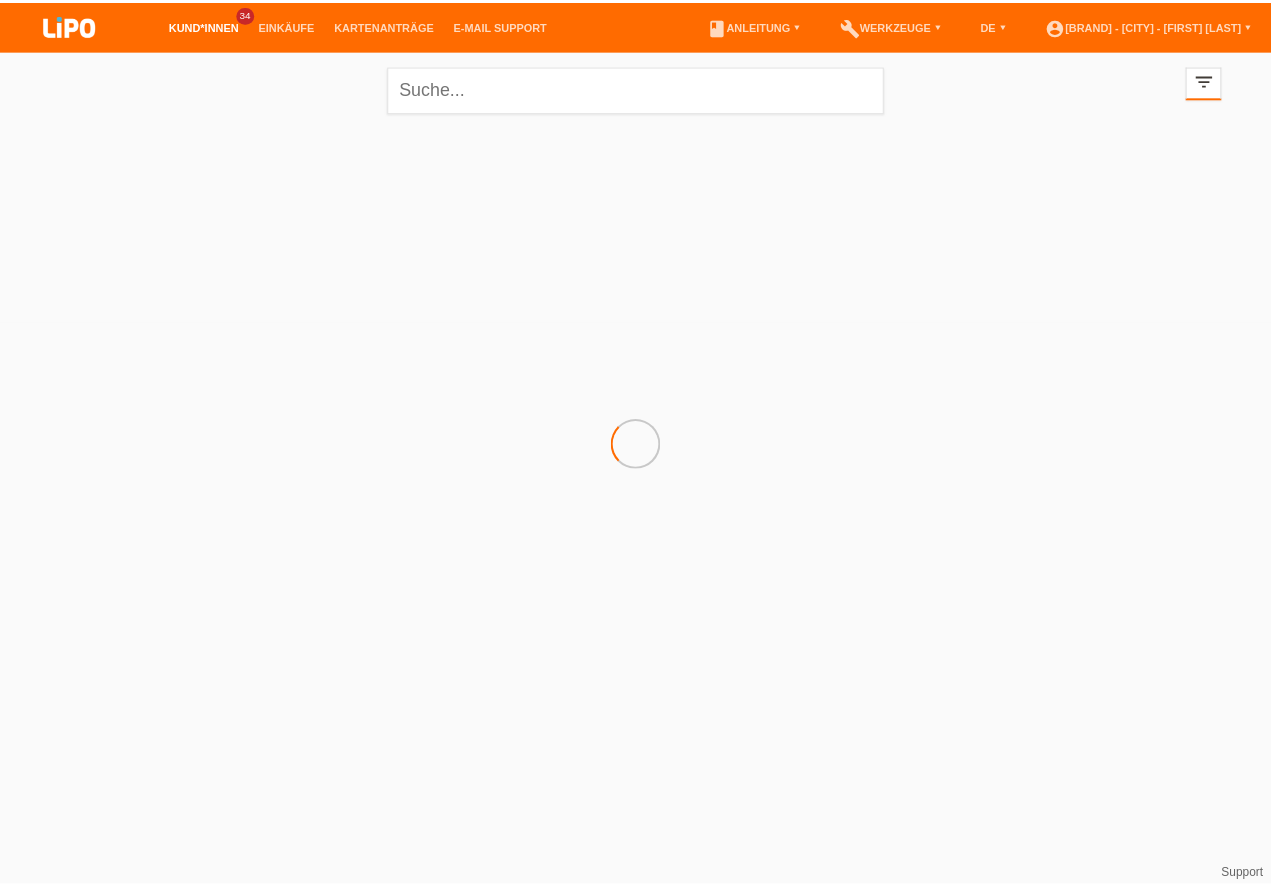 scroll, scrollTop: 0, scrollLeft: 0, axis: both 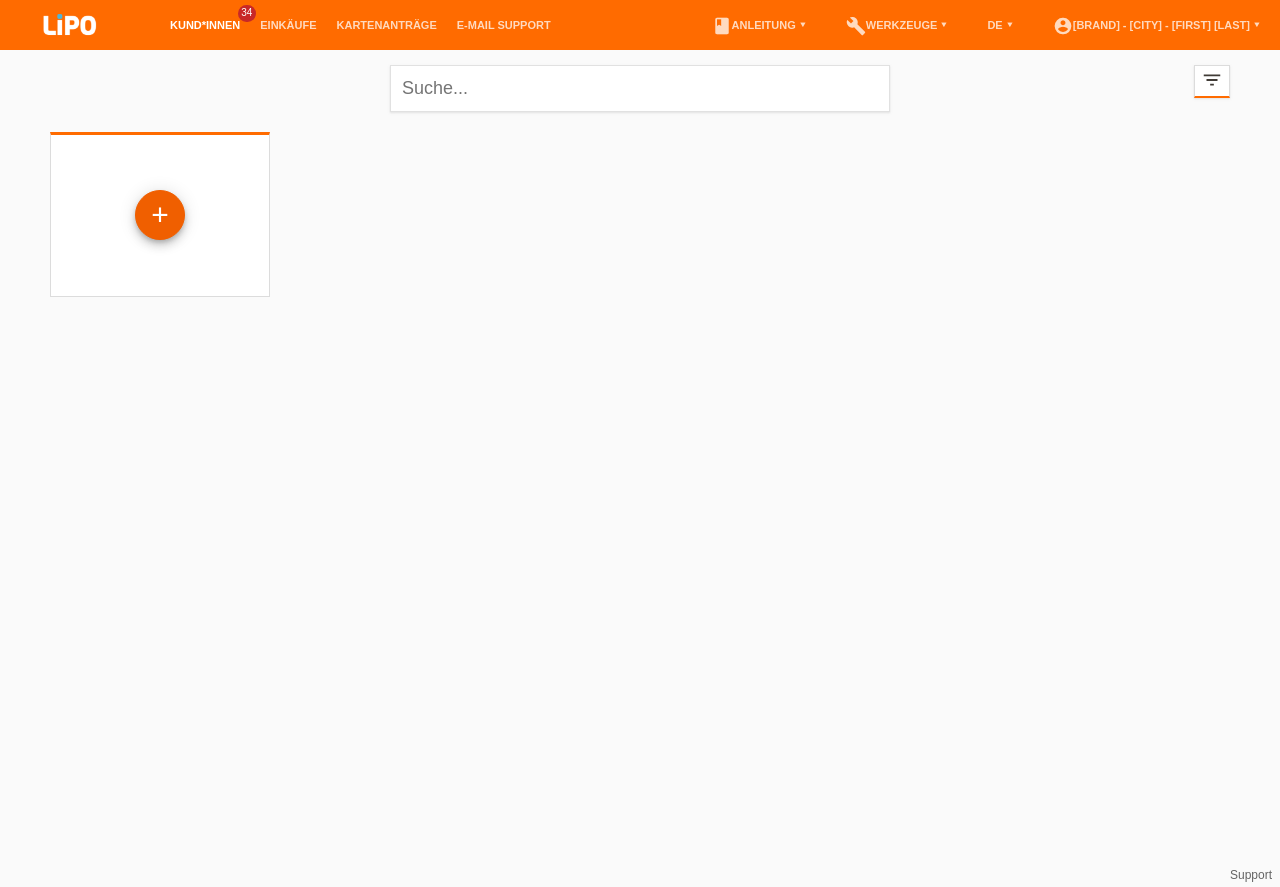click on "+" at bounding box center (160, 215) 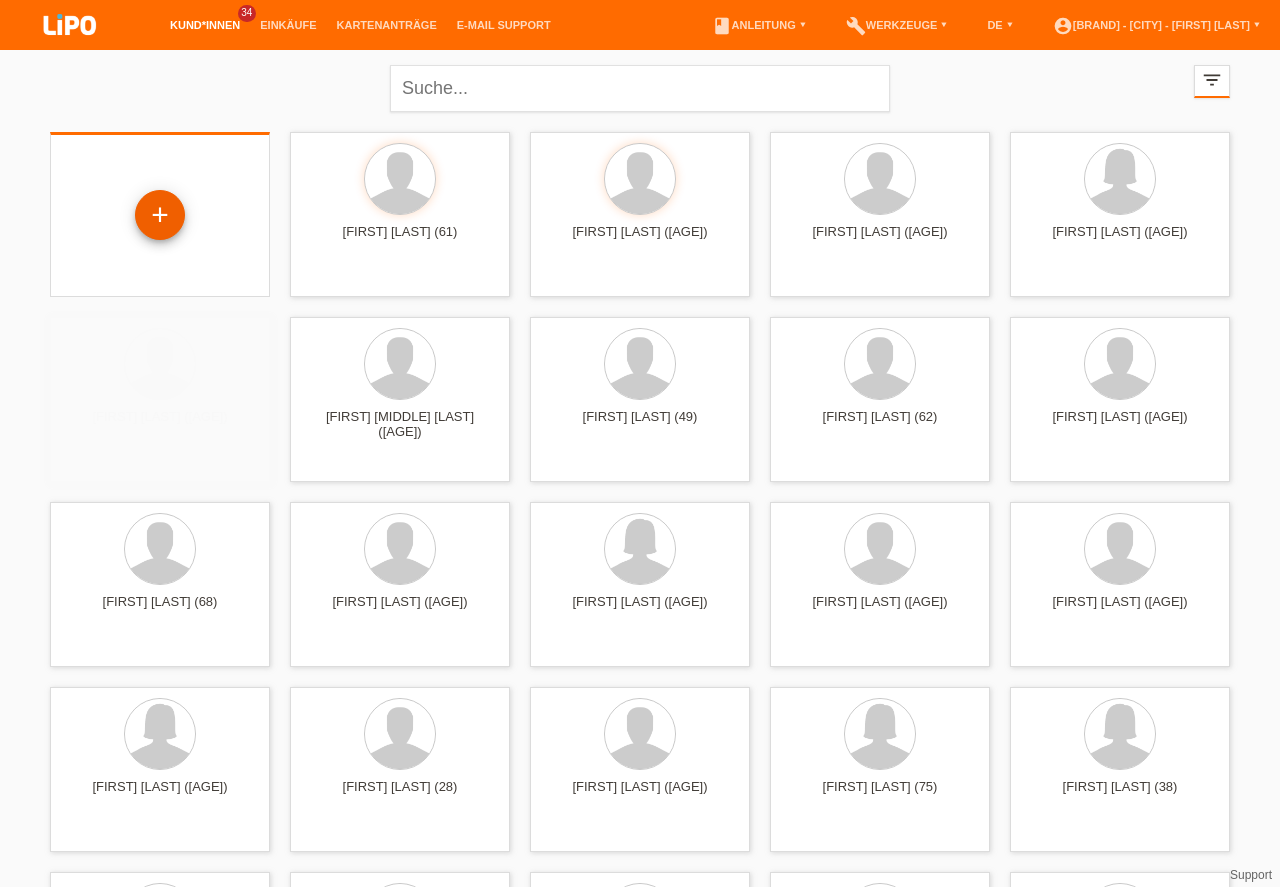 click on "+" at bounding box center (160, 215) 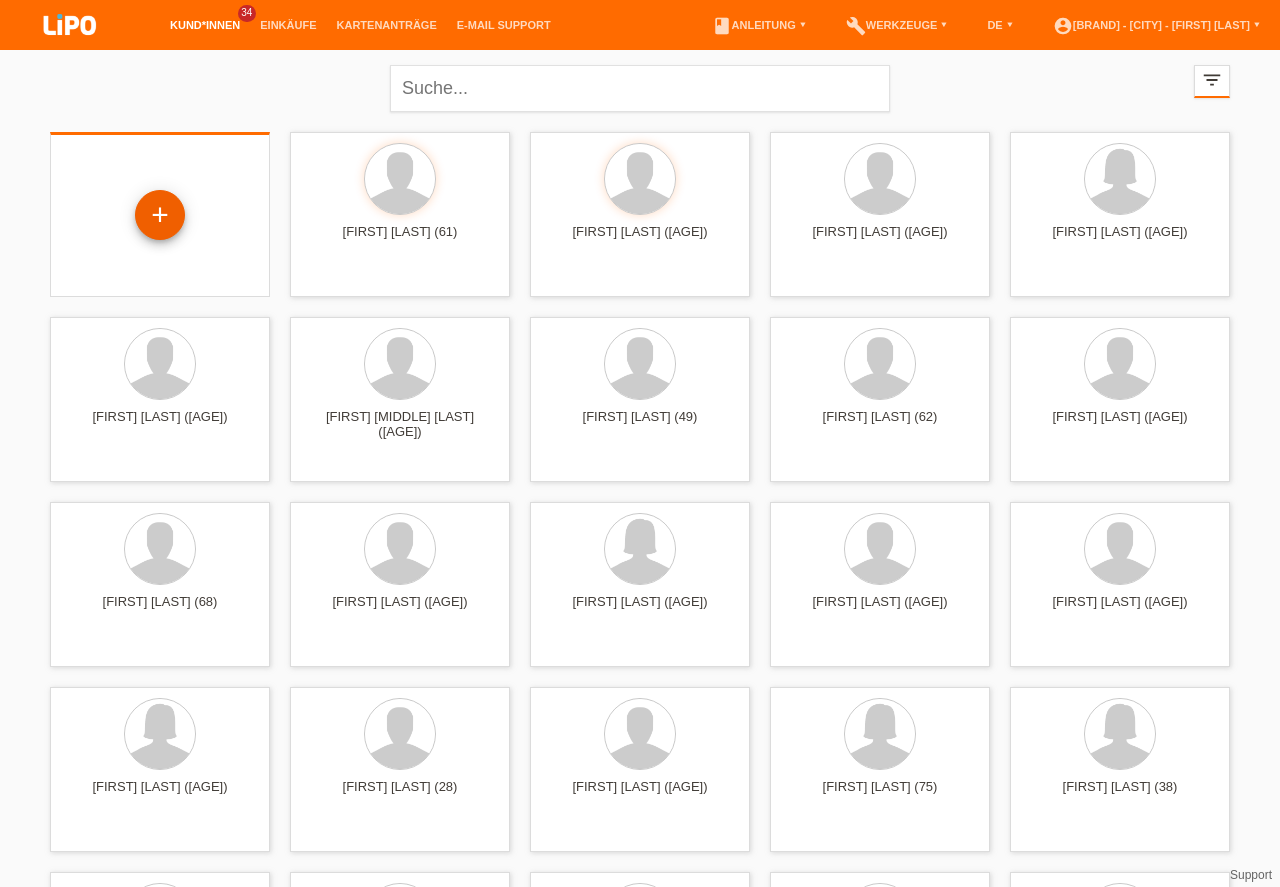 click on "+" at bounding box center [160, 215] 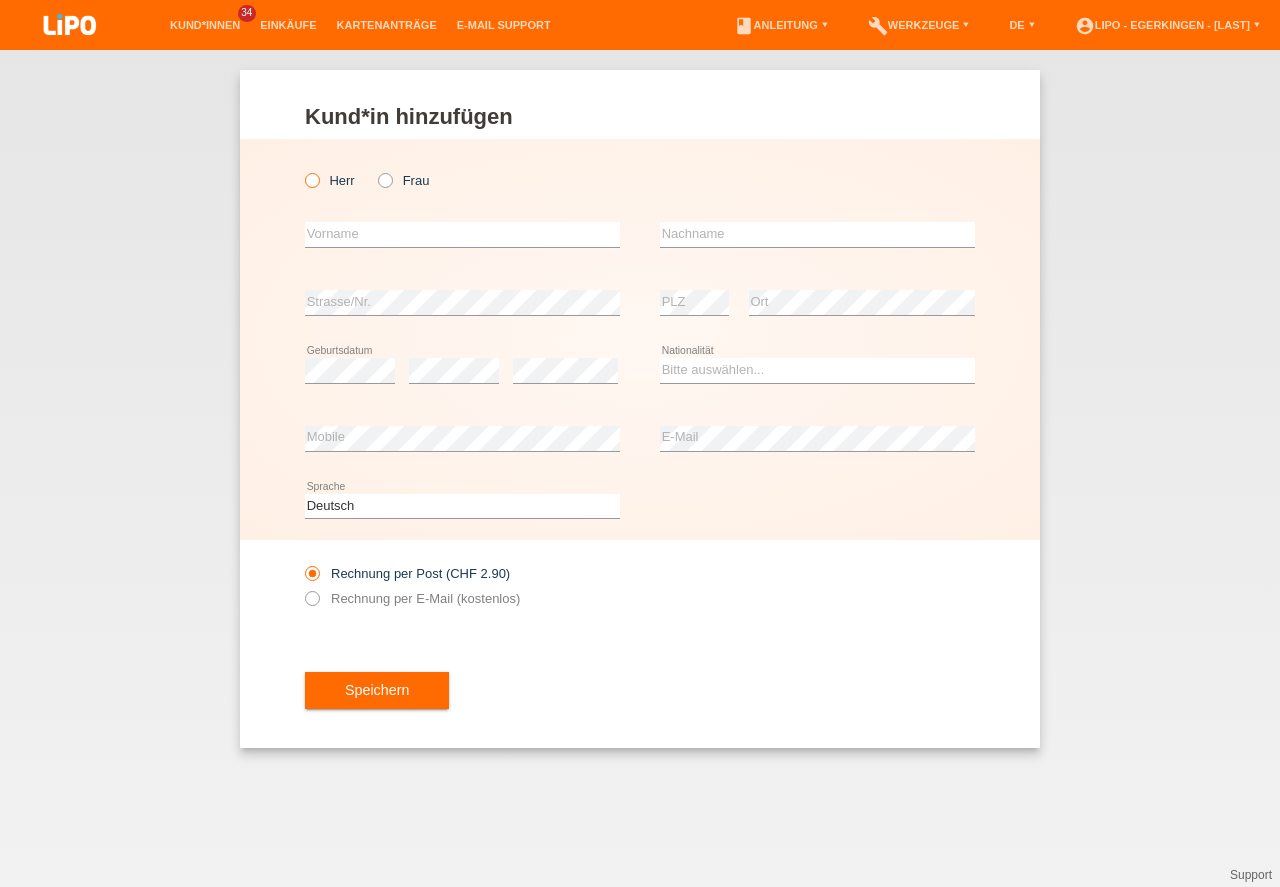 scroll, scrollTop: 0, scrollLeft: 0, axis: both 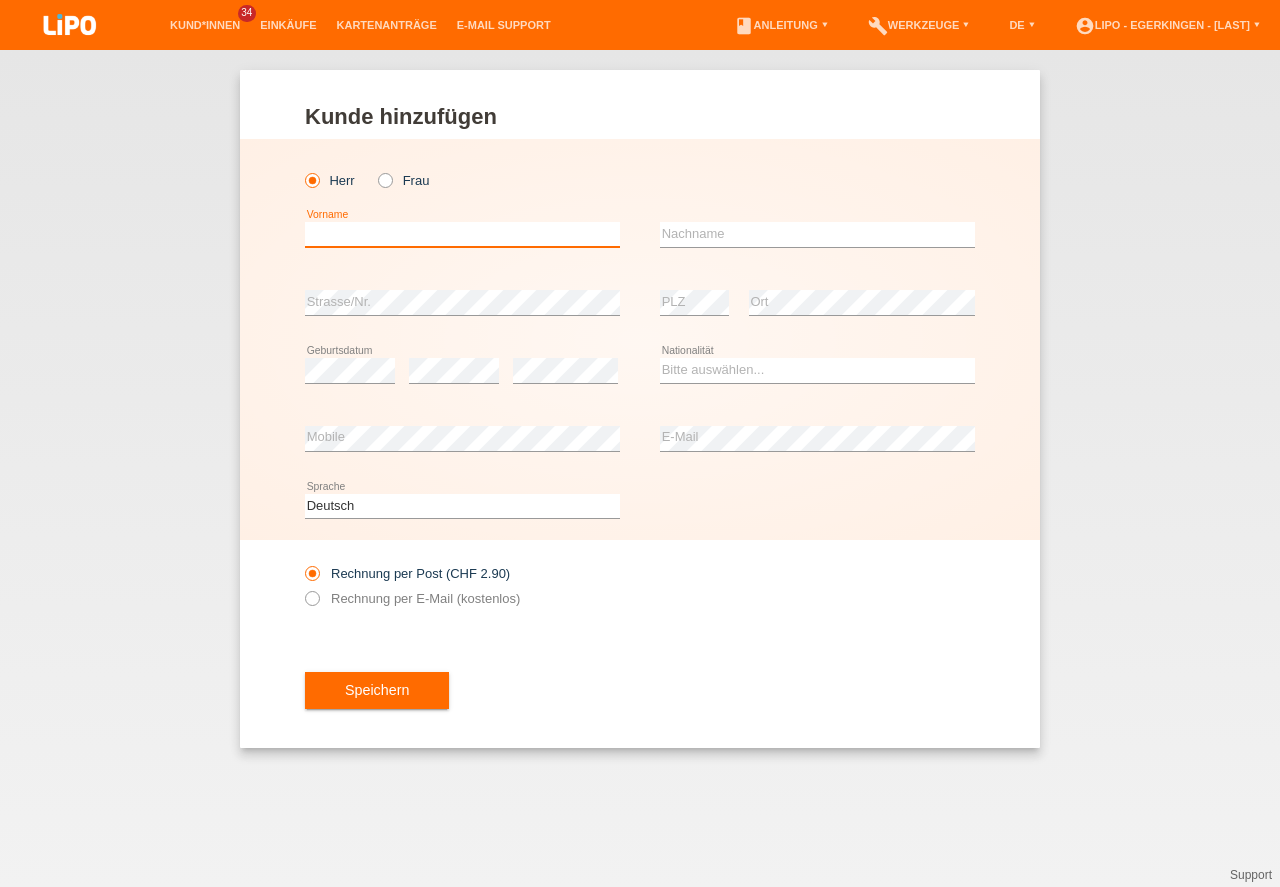 click at bounding box center (462, 234) 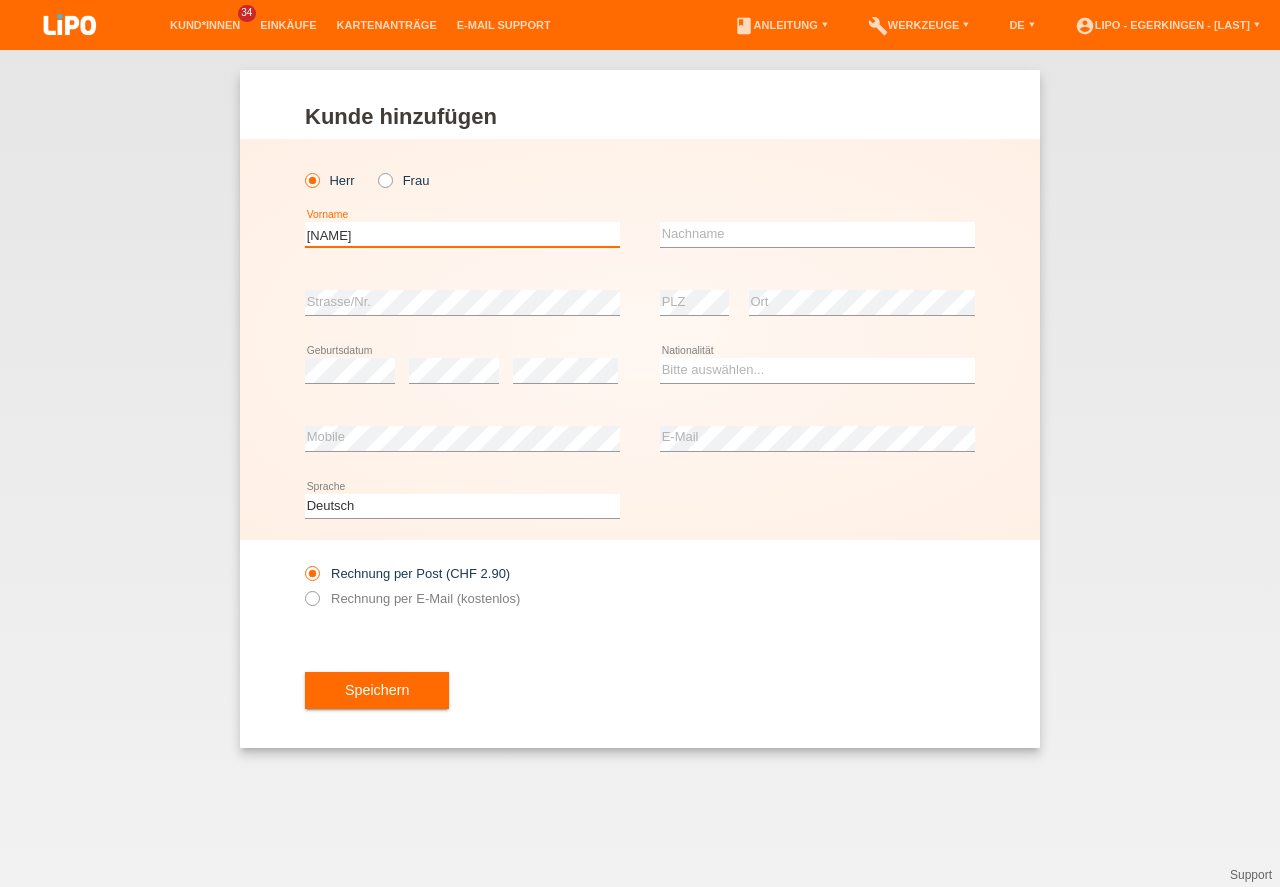 type on "[NAME]" 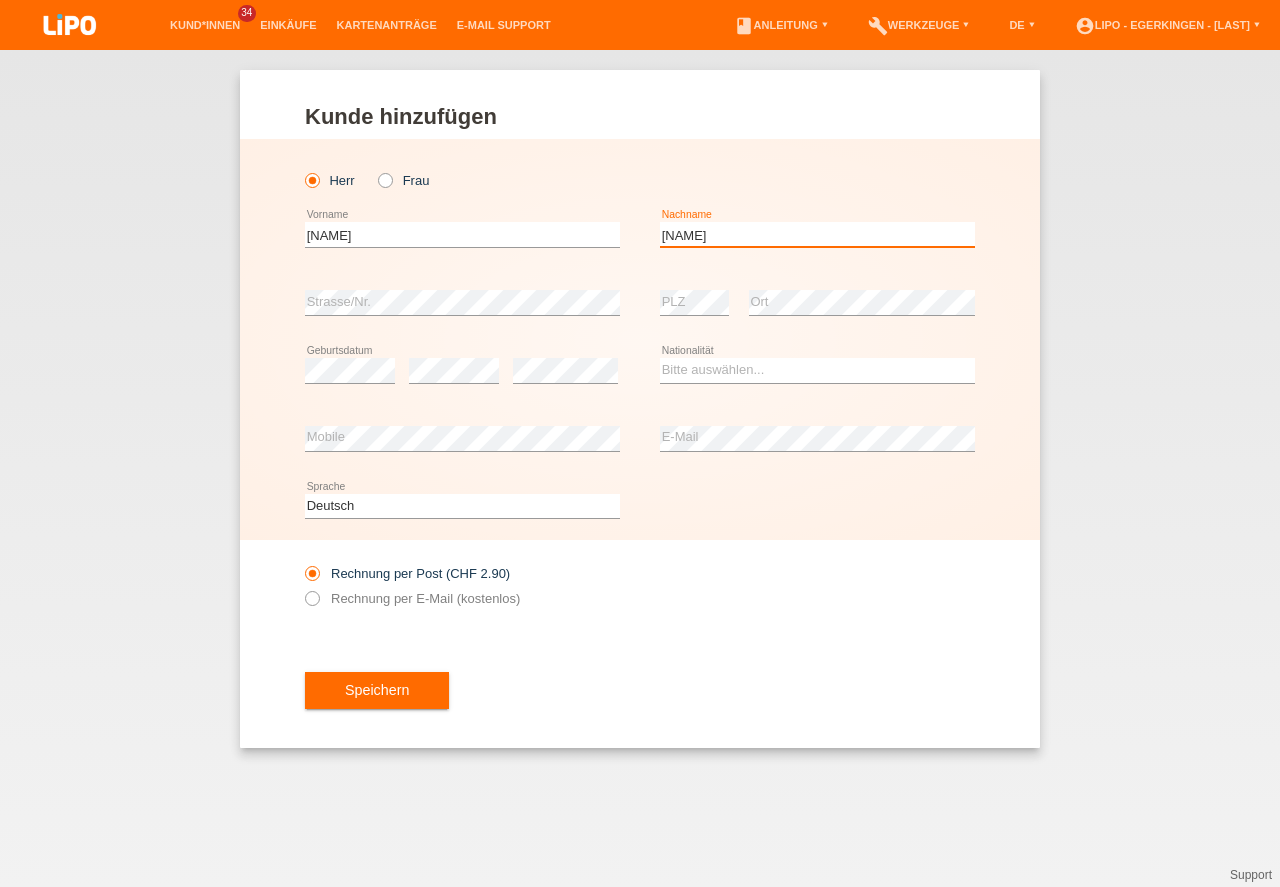 type on "[NAME]" 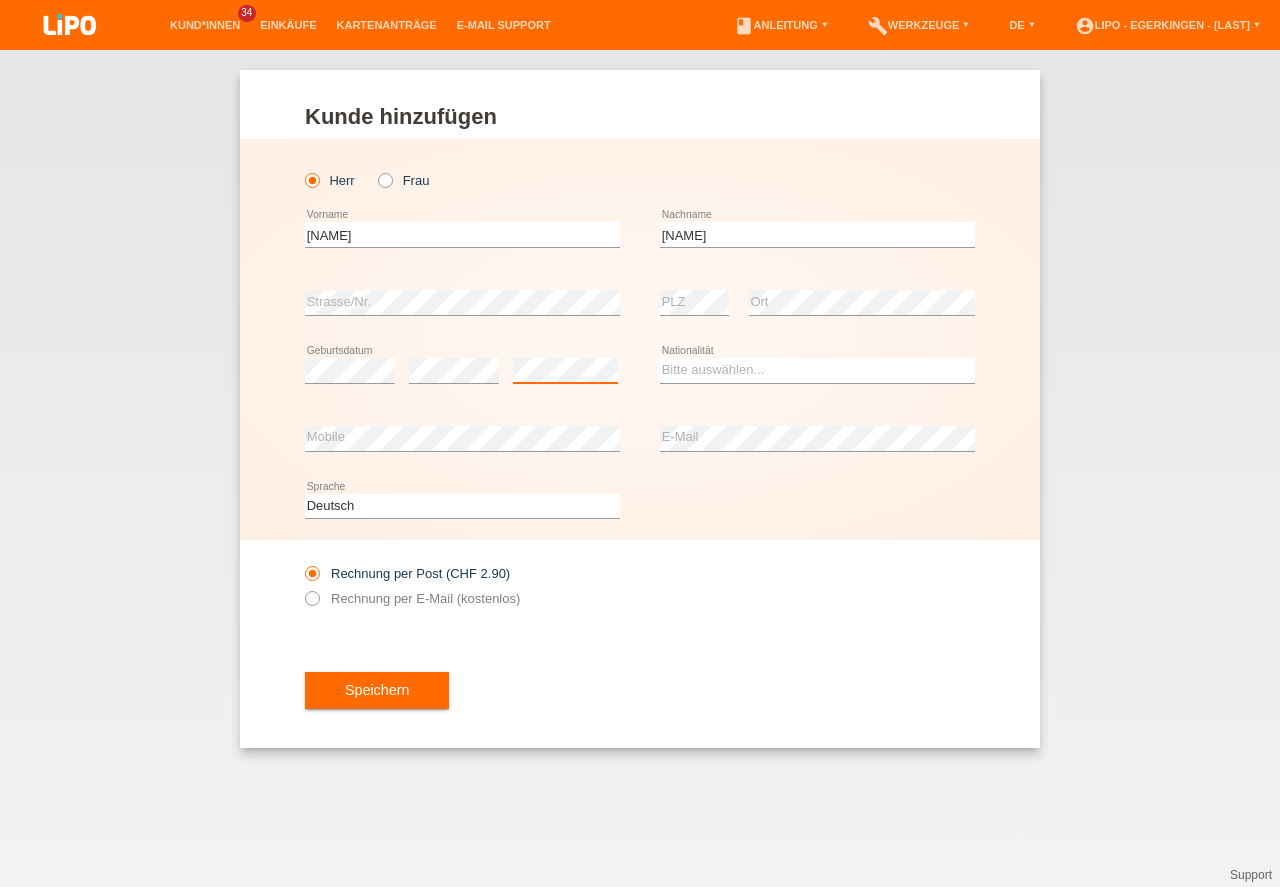 scroll, scrollTop: 0, scrollLeft: 0, axis: both 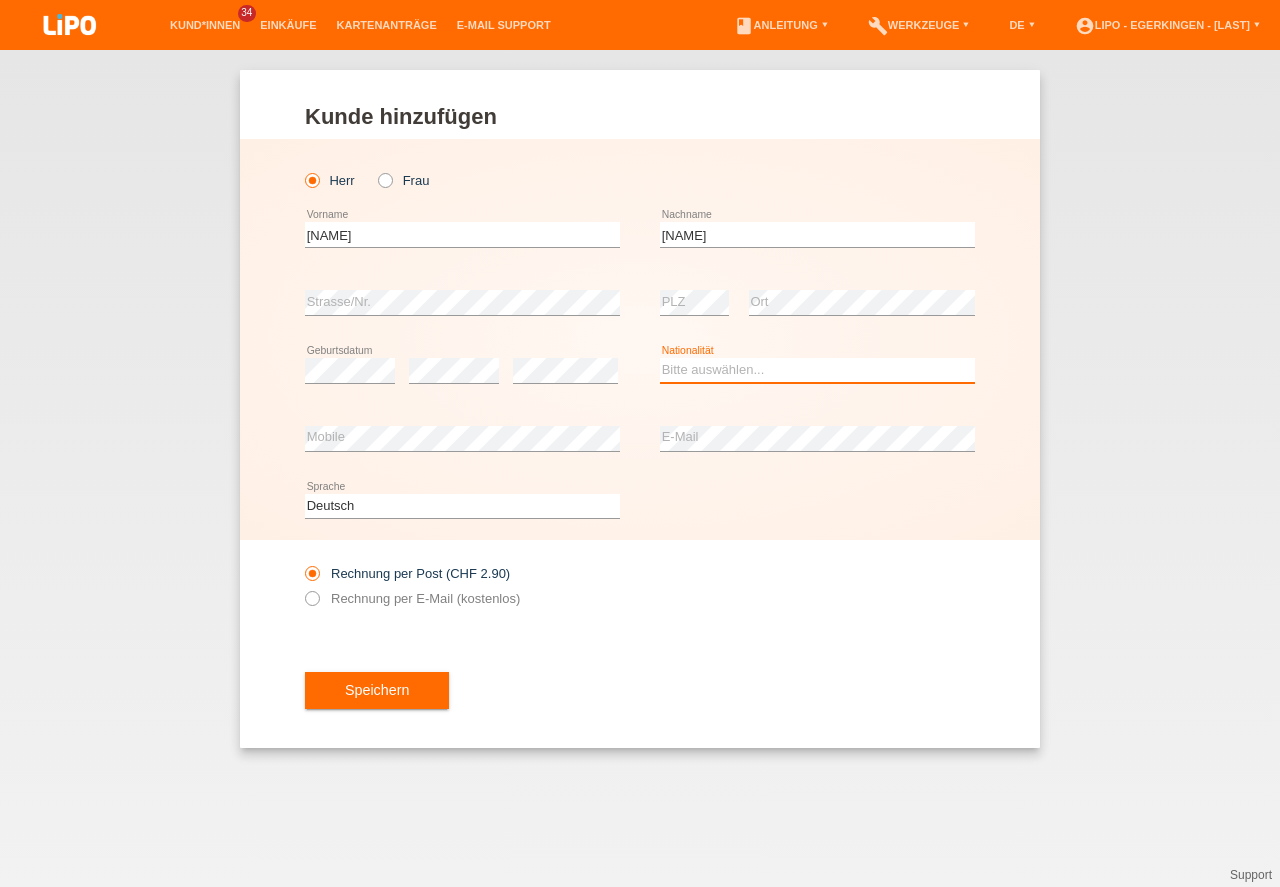 click on "Bitte auswählen...
Schweiz
Deutschland
Liechtenstein
Österreich
------------
Afghanistan
Ägypten
Åland
Albanien
Algerien" at bounding box center (817, 370) 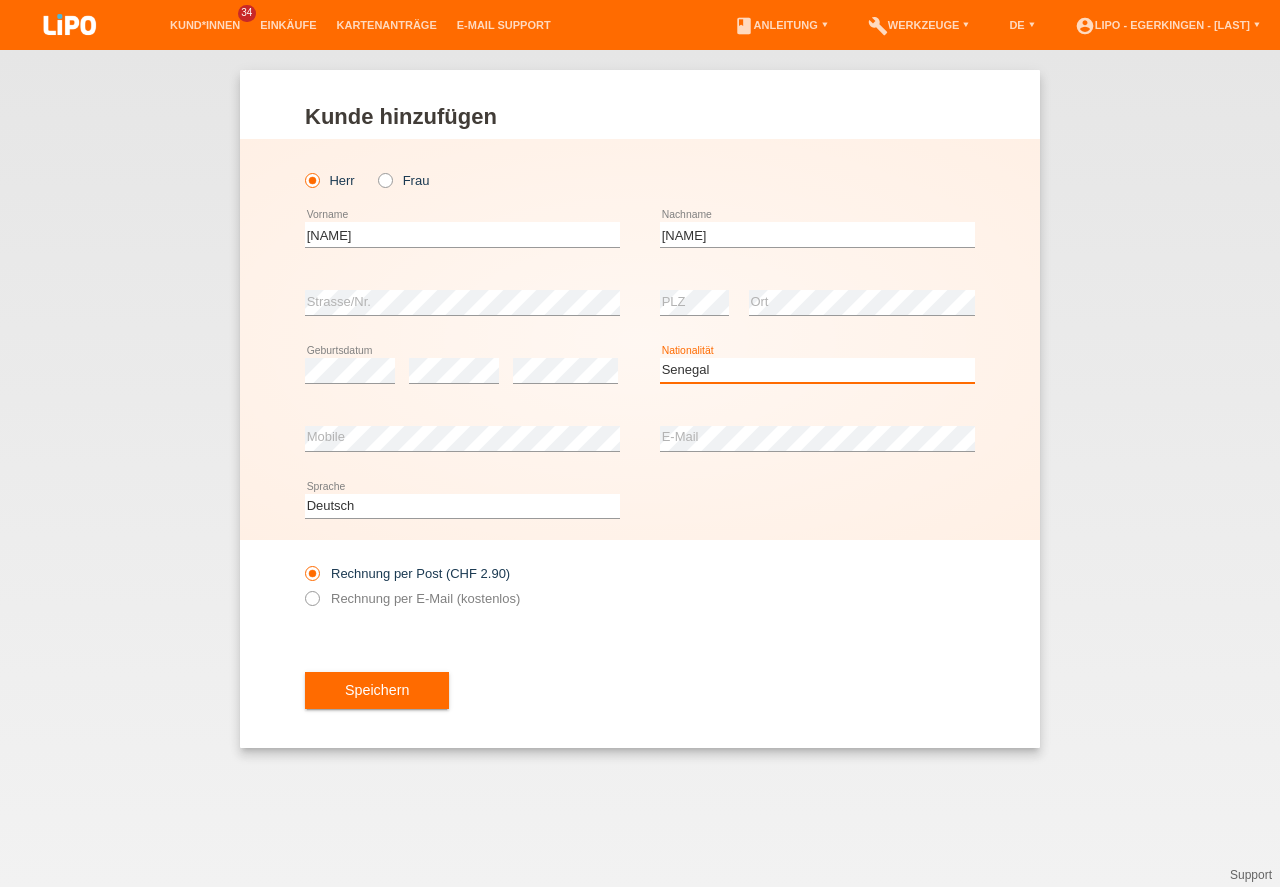 scroll, scrollTop: 0, scrollLeft: 0, axis: both 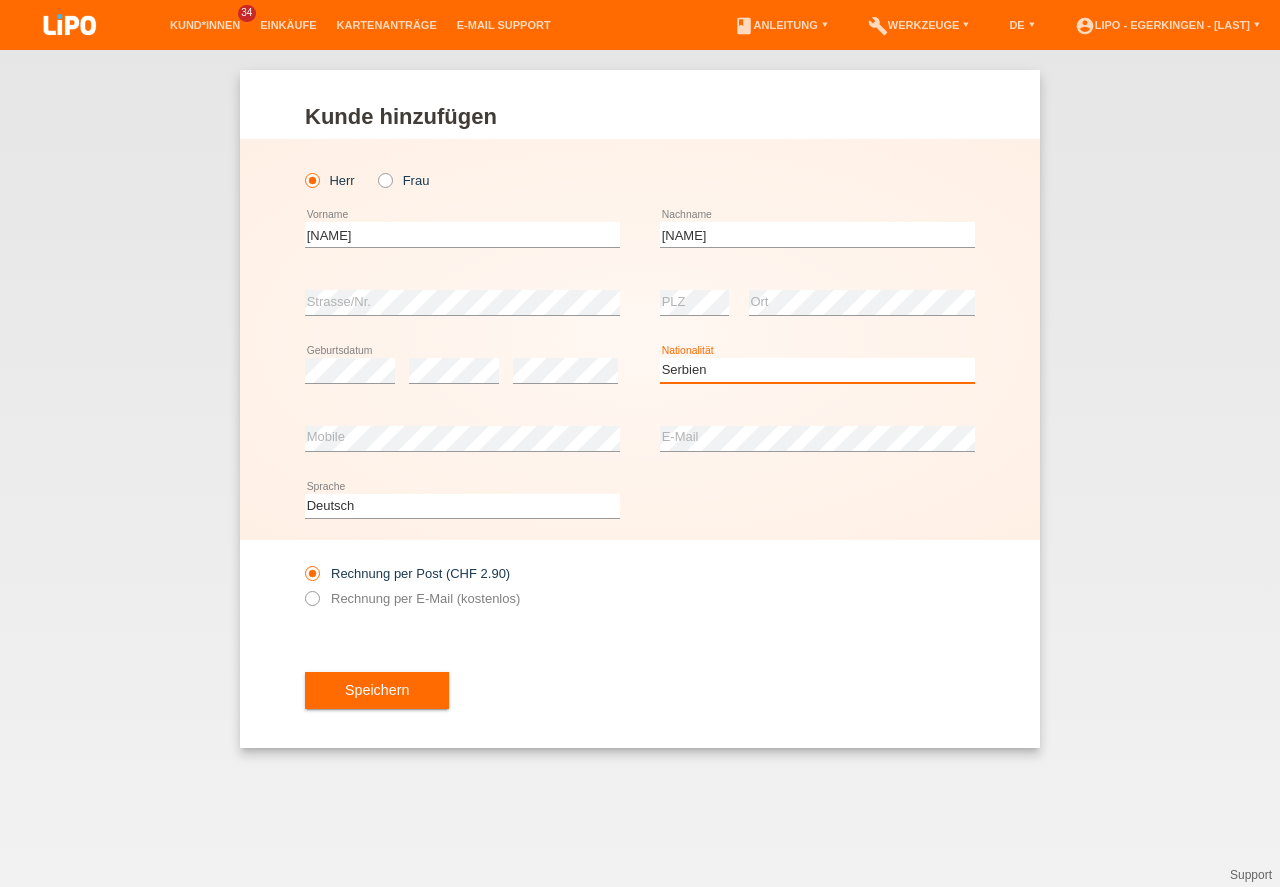 click on "Serbien" at bounding box center [0, 0] 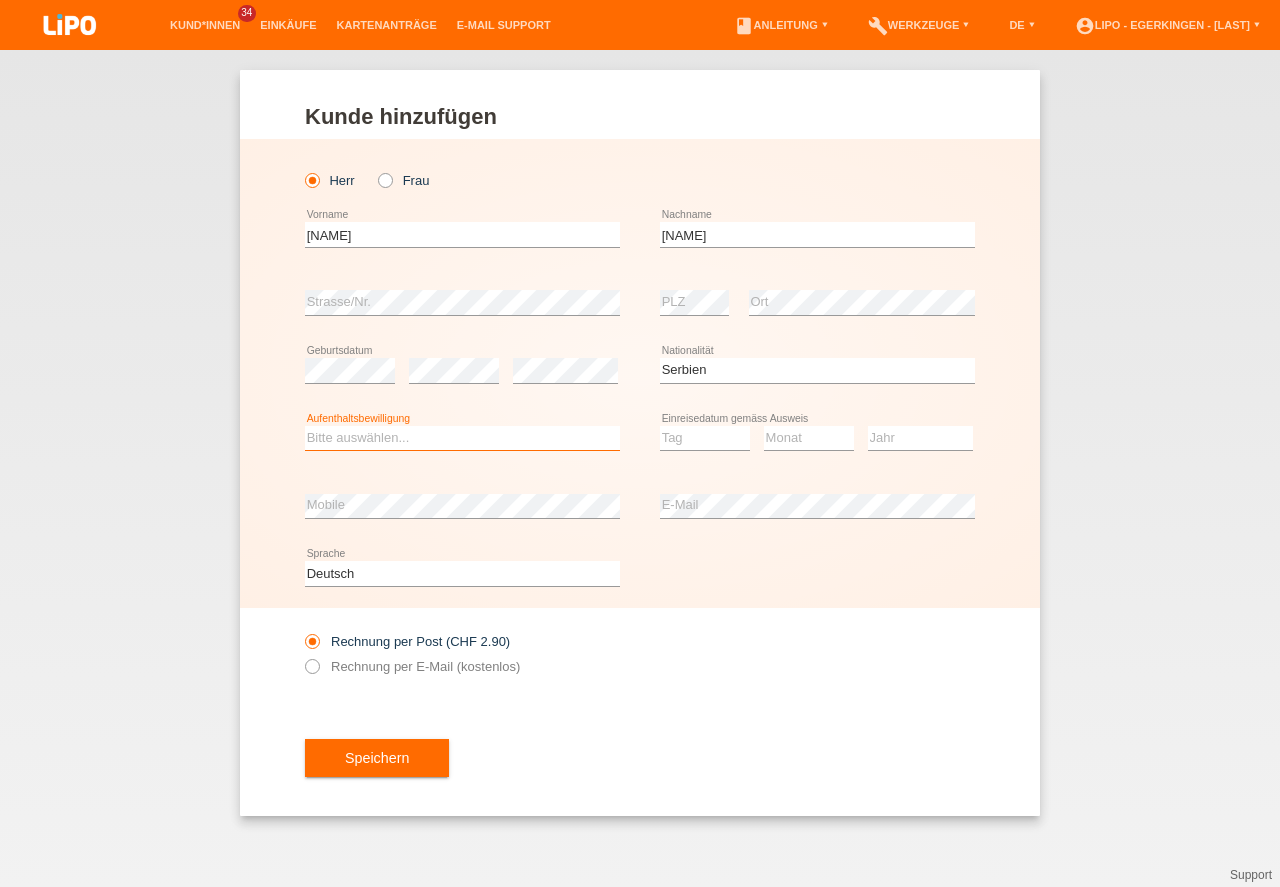 click on "Bitte auswählen...
C
B
B - Flüchtlingsstatus
Andere" at bounding box center [462, 438] 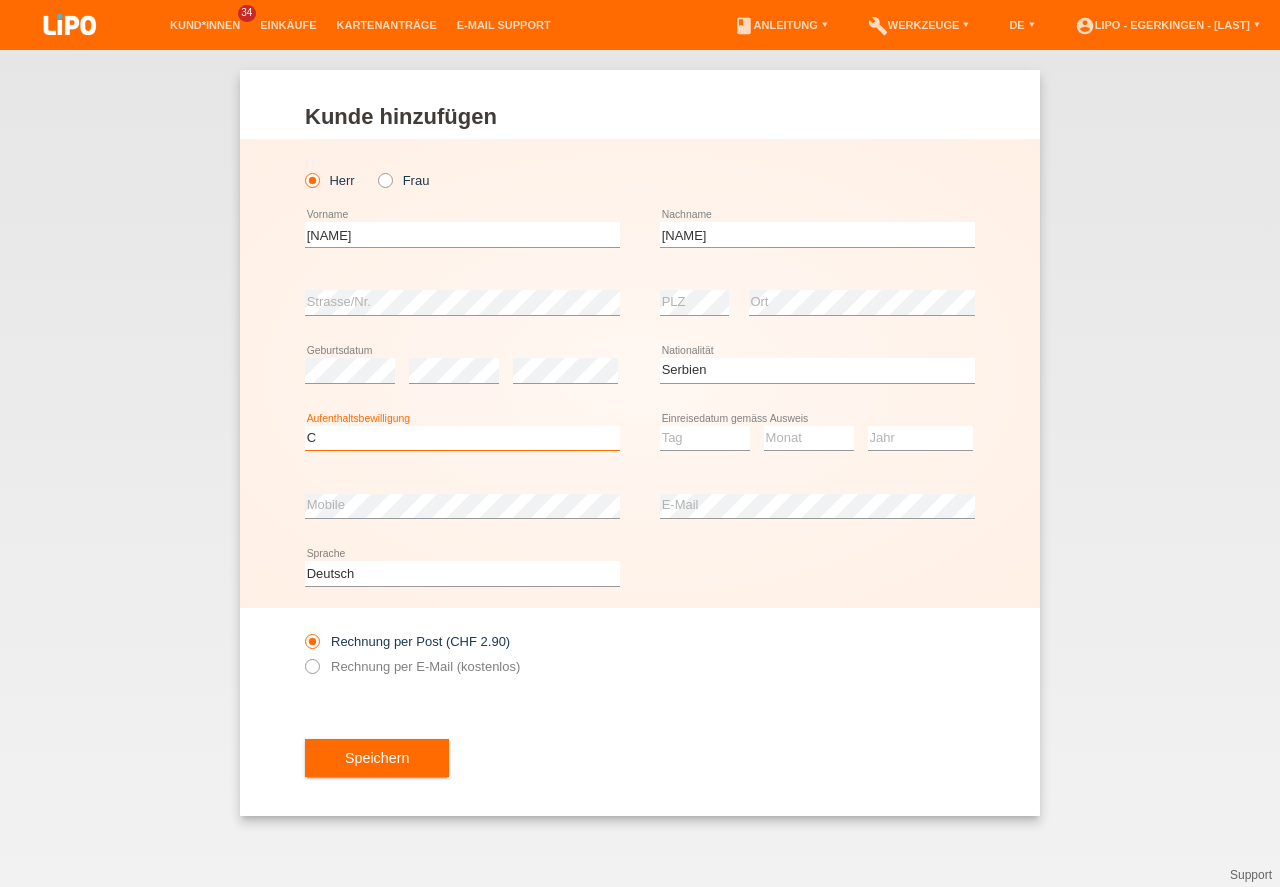 click on "C" at bounding box center [0, 0] 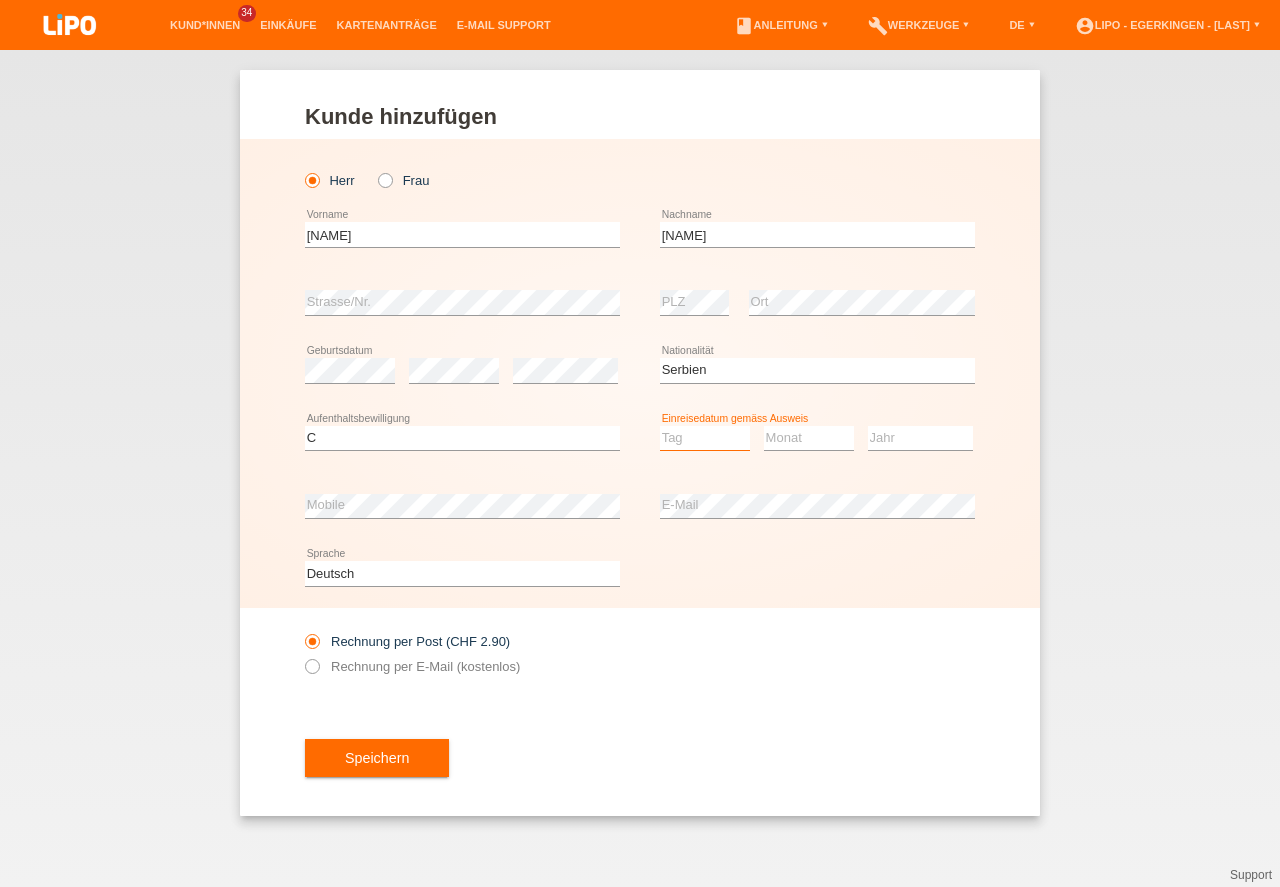 click on "Tag
01
02
03
04
05
06
07
08
09
10 11" at bounding box center [705, 438] 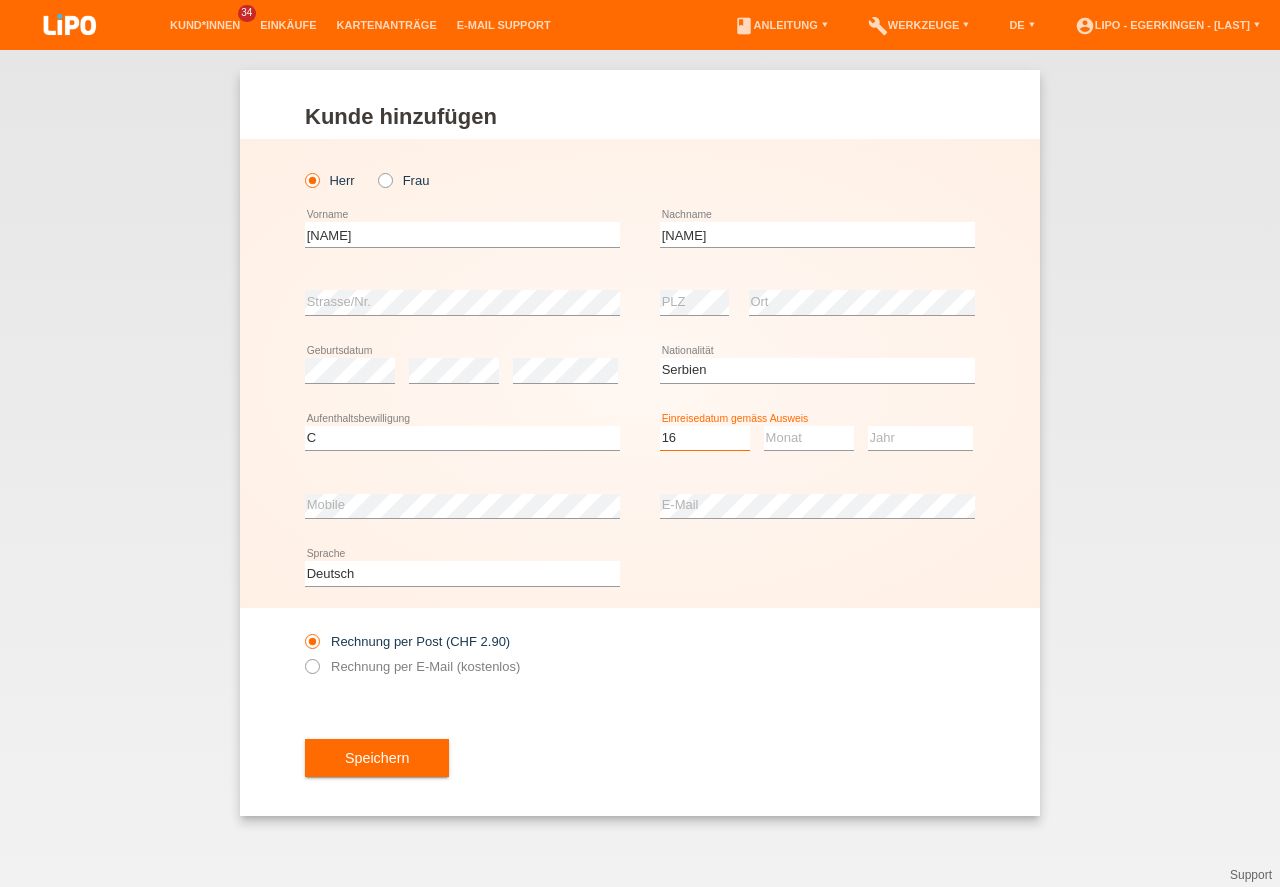 click on "16" at bounding box center [0, 0] 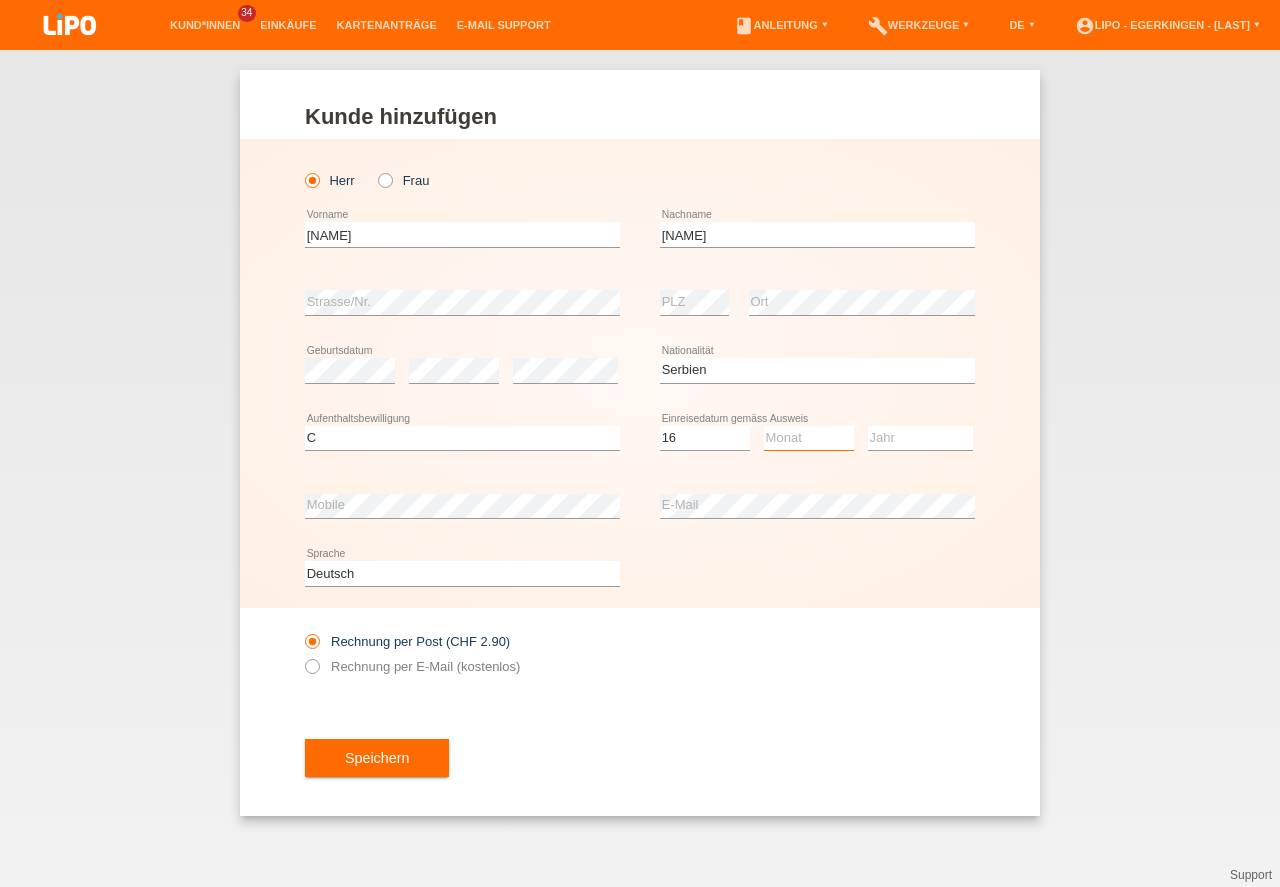 drag, startPoint x: 831, startPoint y: 439, endPoint x: 816, endPoint y: 523, distance: 85.32877 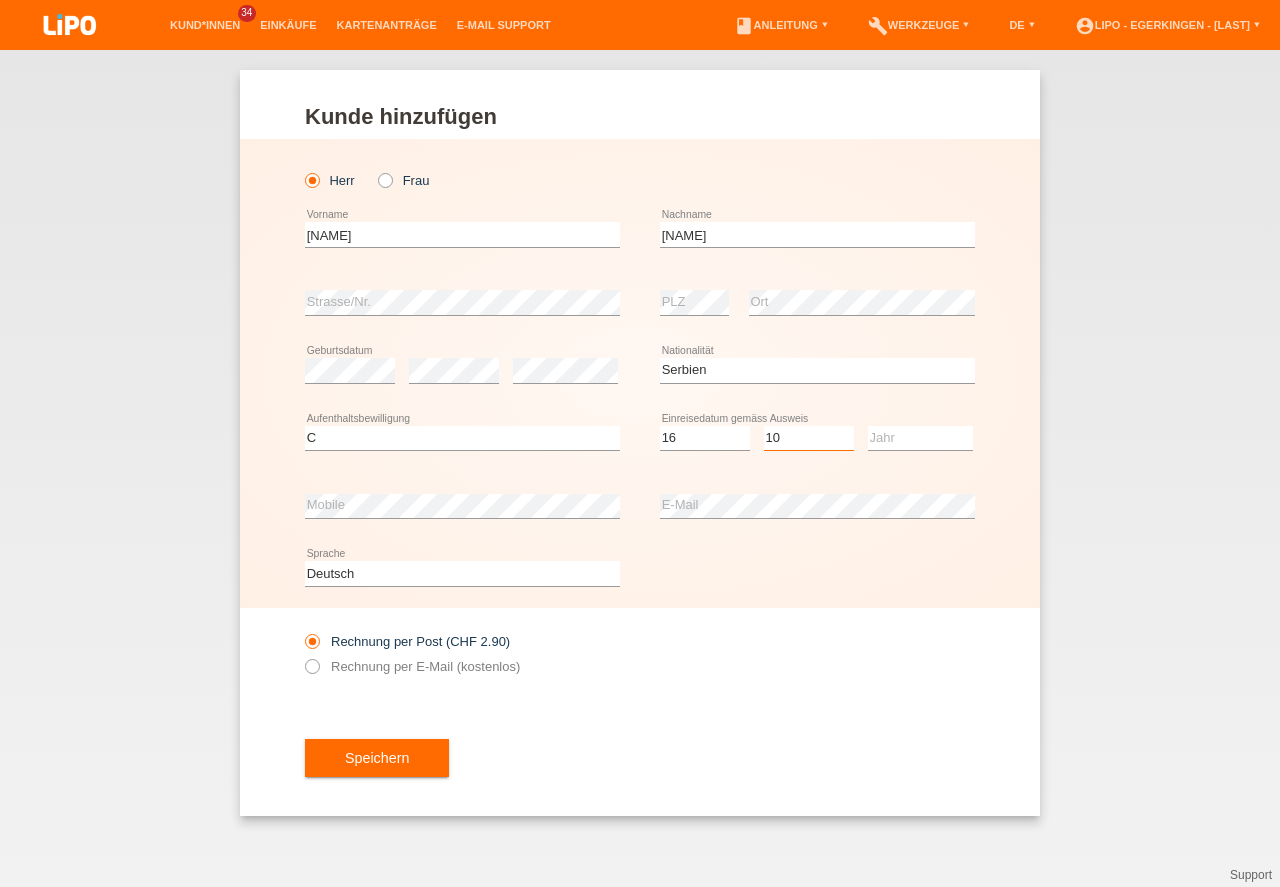 click on "10" at bounding box center (0, 0) 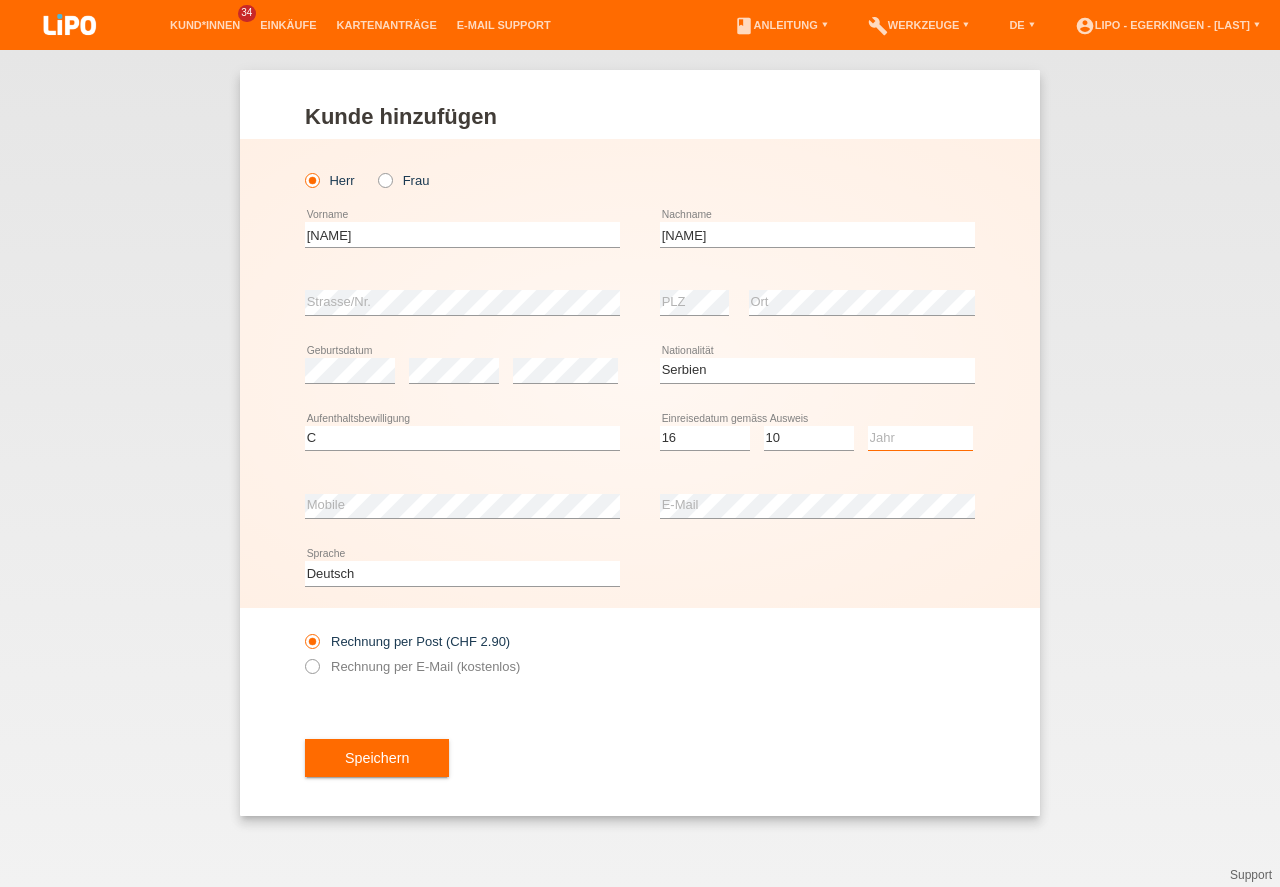 click on "Jahr
2025
2024
2023
2022
2021
2020
2019
2018
2017 2016 2015 2014 2013 2012 2011 2010 2009 2008 2007 2006 2005 2004 2003 2002 2001" at bounding box center [920, 438] 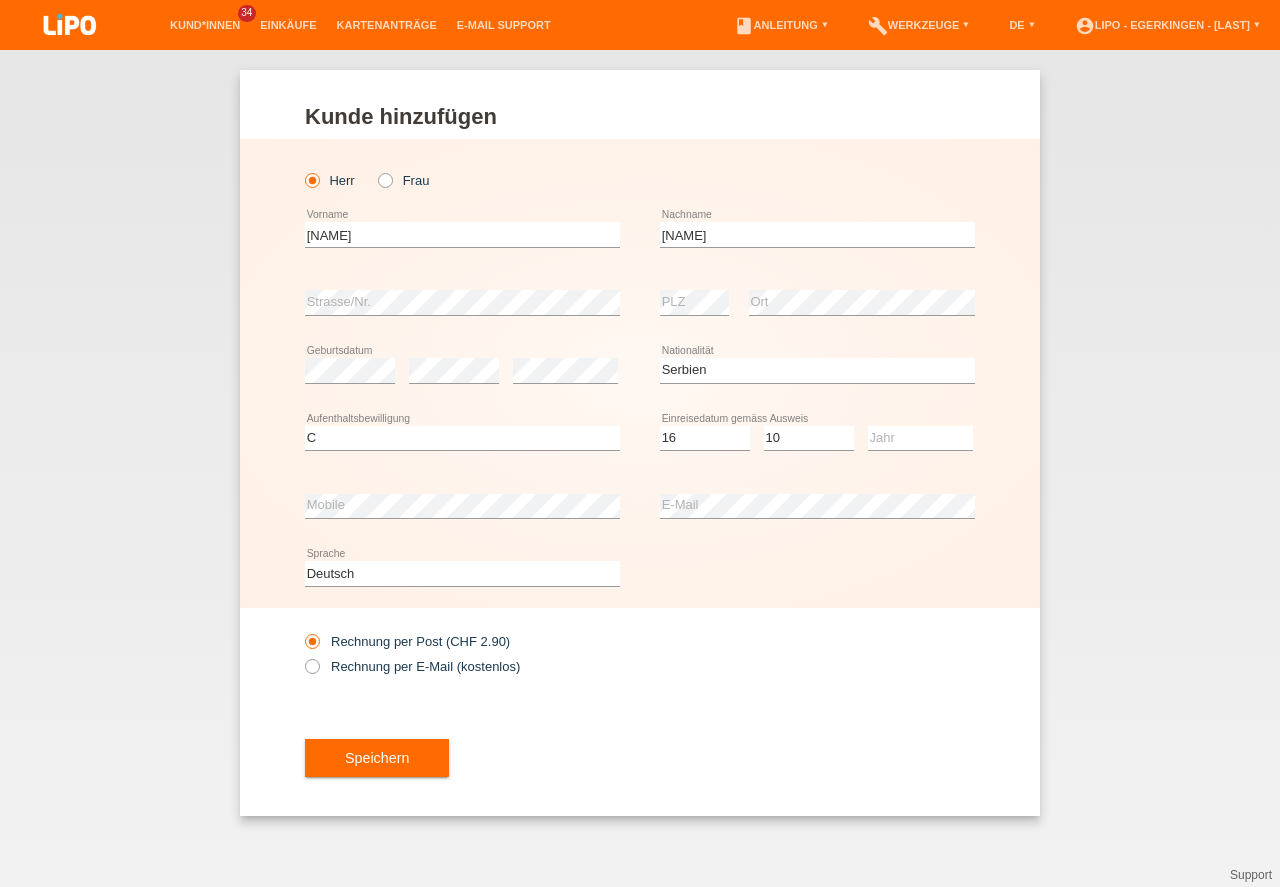 click on "Rechnung per Post                                                                                                                                                (CHF 2.90)
Rechnung per E-Mail                                                                                            (kostenlos)" at bounding box center (462, 654) 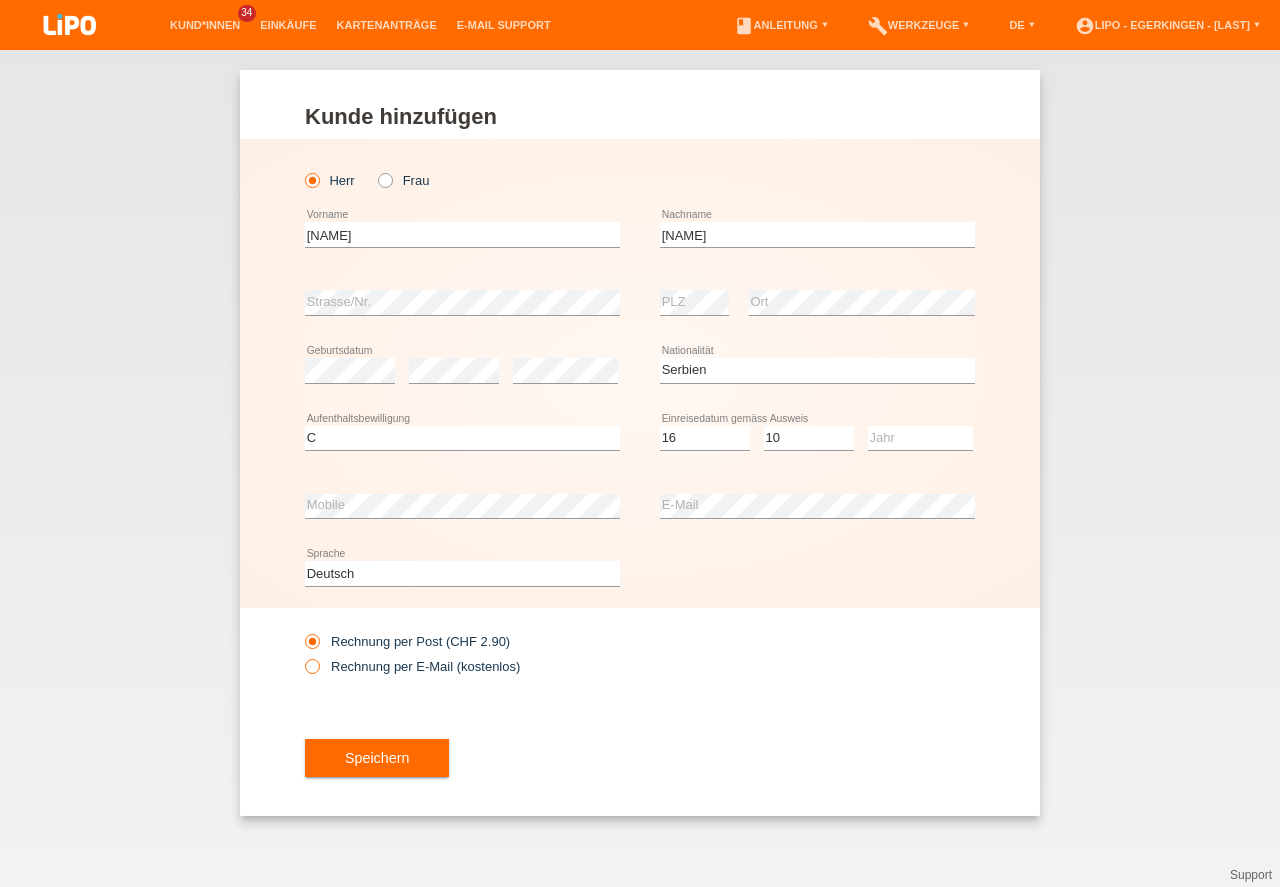 click on "Rechnung per E-Mail                                                                                            (kostenlos)" at bounding box center [412, 666] 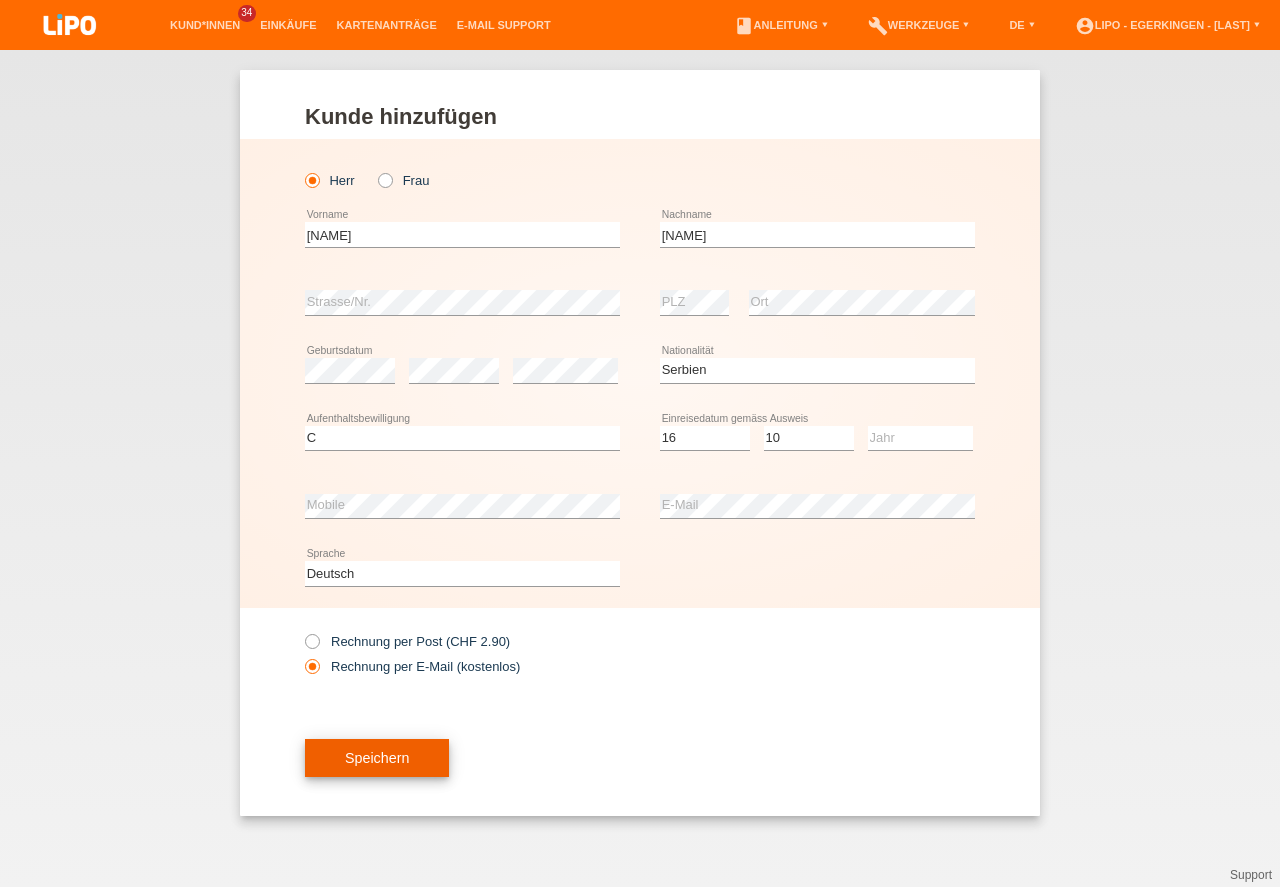 click on "Speichern" at bounding box center (377, 758) 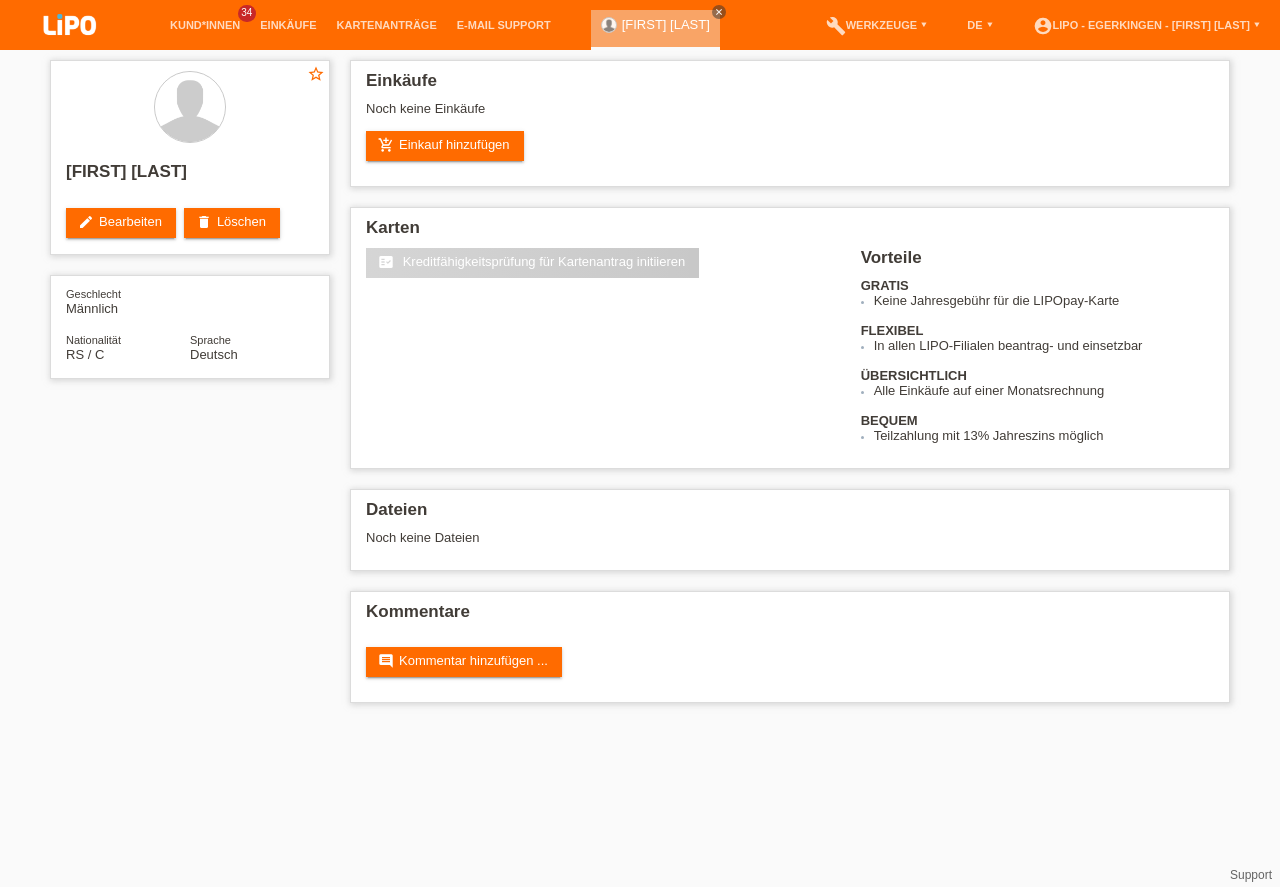 scroll, scrollTop: 0, scrollLeft: 0, axis: both 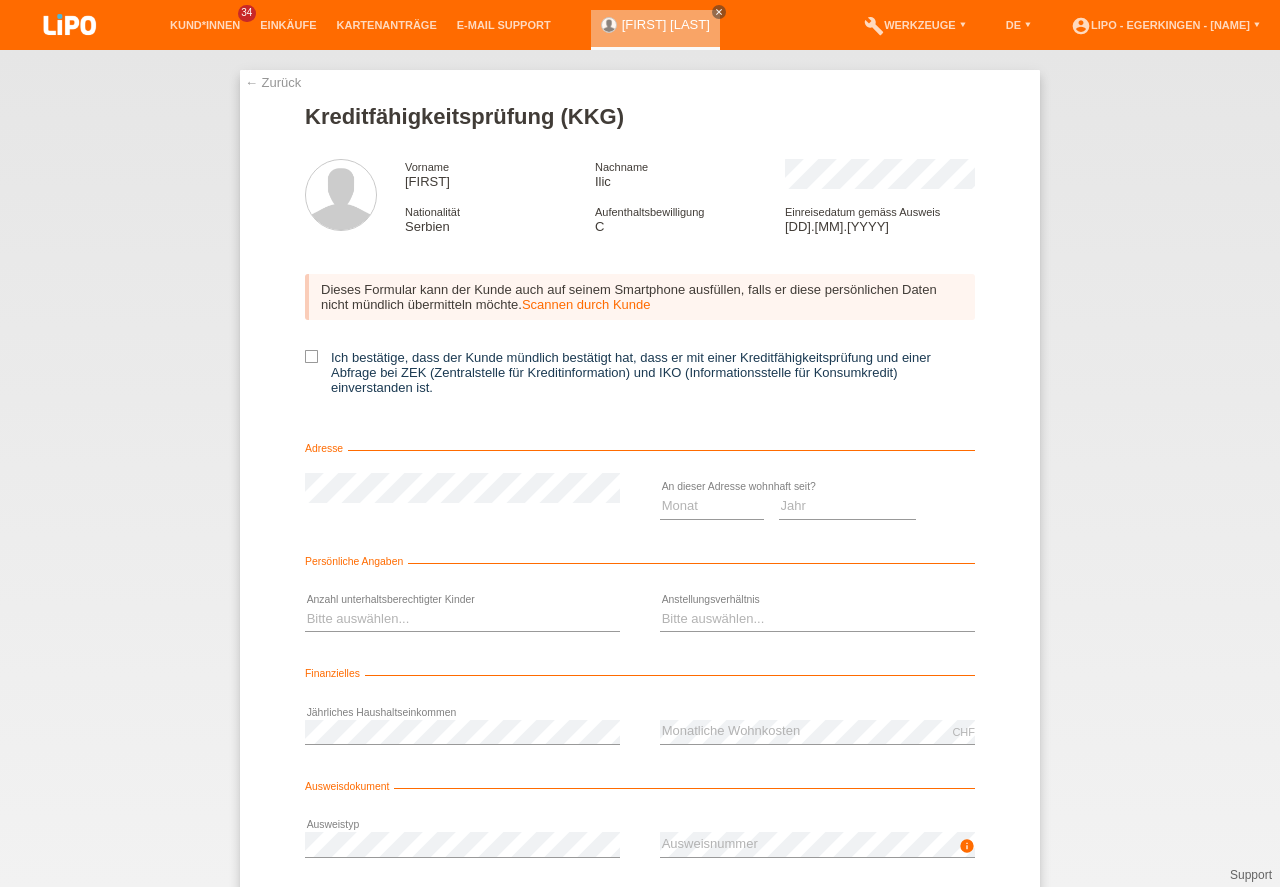 click on "Dieses Formular kann der Kunde auch auf seinem Smartphone ausfüllen, falls er diese persönlichen Daten nicht mündlich übermitteln möchte. Scannen durch Kunde Ich bestätige, dass der Kunde mündlich bestätigt hat, dass er mit einer Kreditfähigkeitsprüfung und einer Abfrage bei ZEK (Zentralstelle für Kreditinformation) und IKO (Informationsstelle für Konsumkredit) einverstanden ist." at bounding box center [640, 341] 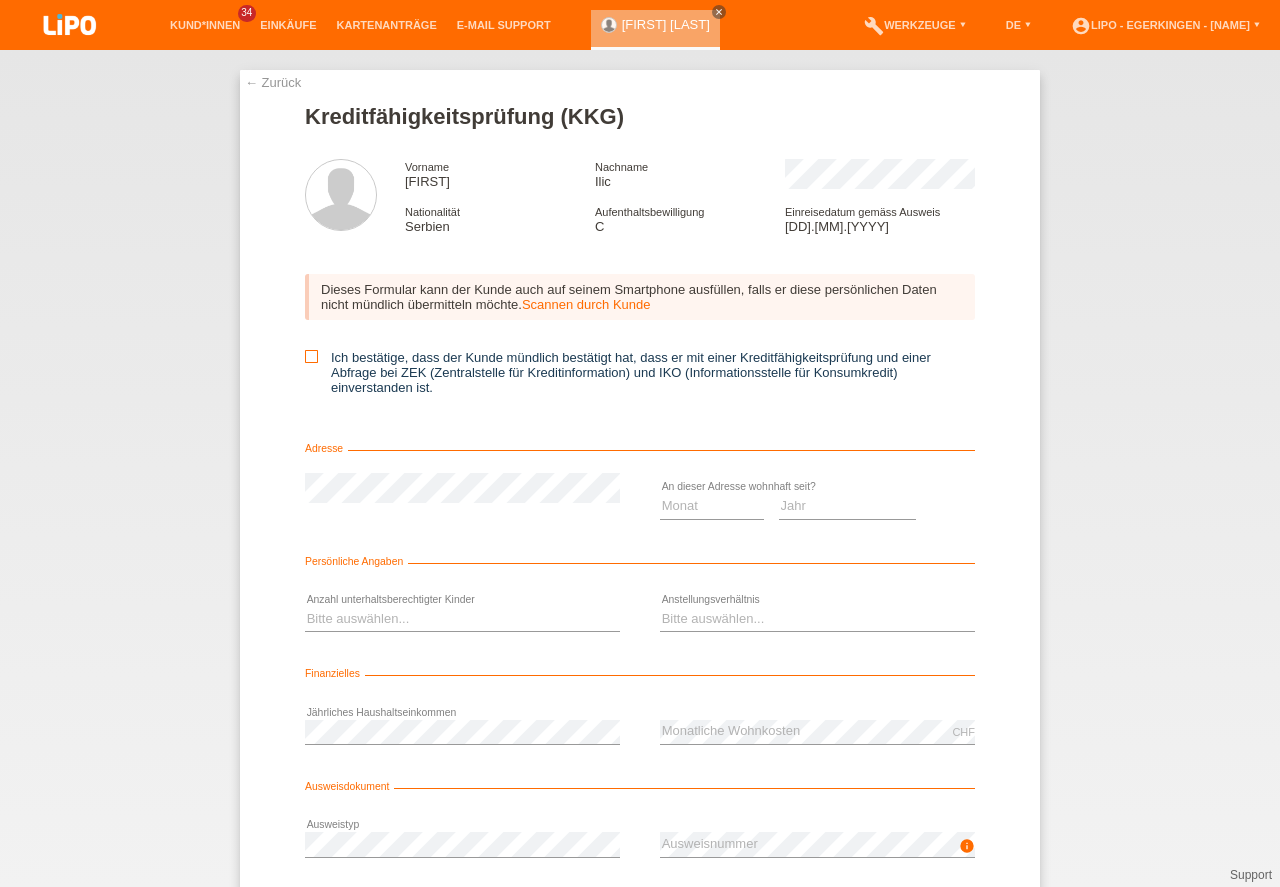 click on "Ich bestätige, dass der Kunde mündlich bestätigt hat, dass er mit einer Kreditfähigkeitsprüfung und einer Abfrage bei ZEK (Zentralstelle für Kreditinformation) und IKO (Informationsstelle für Konsumkredit) einverstanden ist." at bounding box center [311, 356] 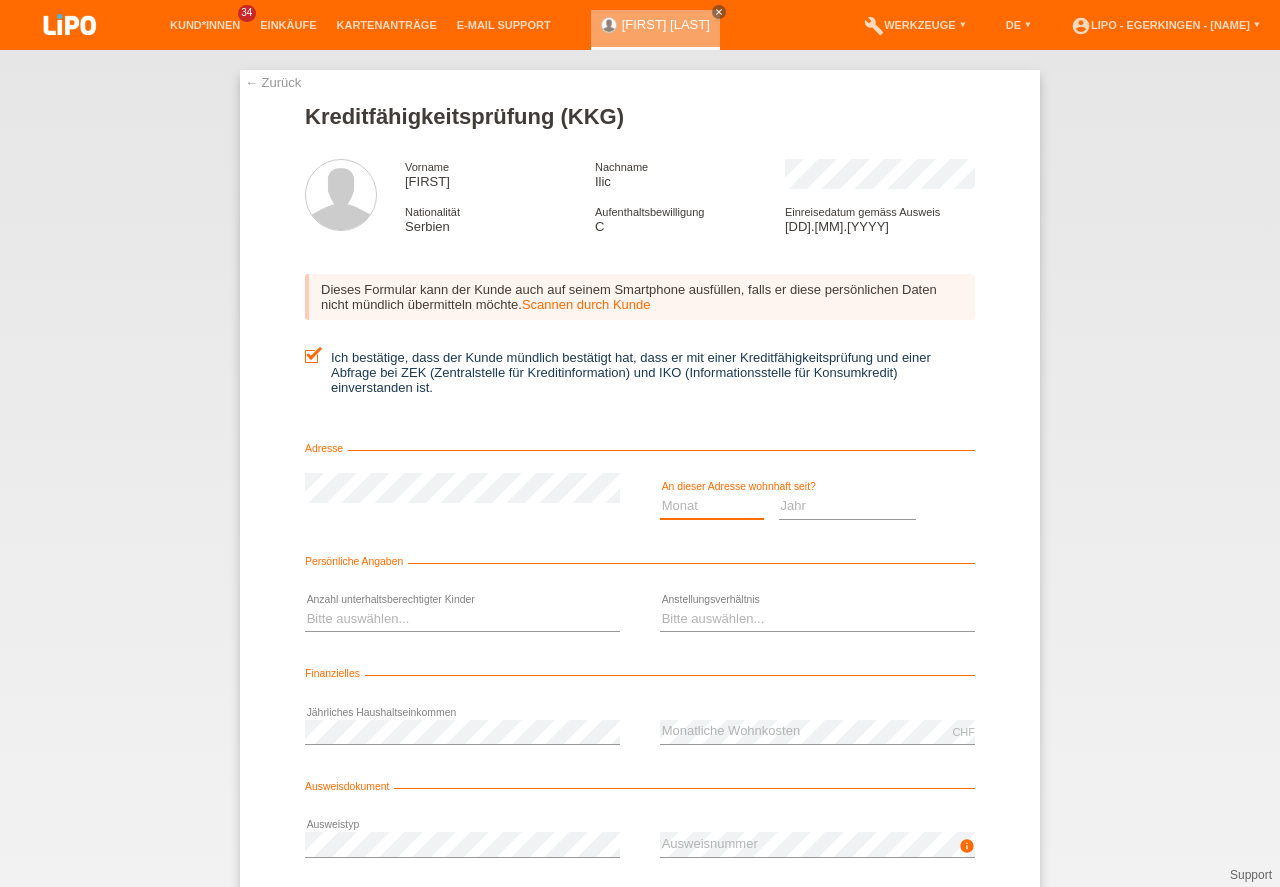 click on "Monat
01
02
03
04
05
06
07
08
09
10" at bounding box center (712, 506) 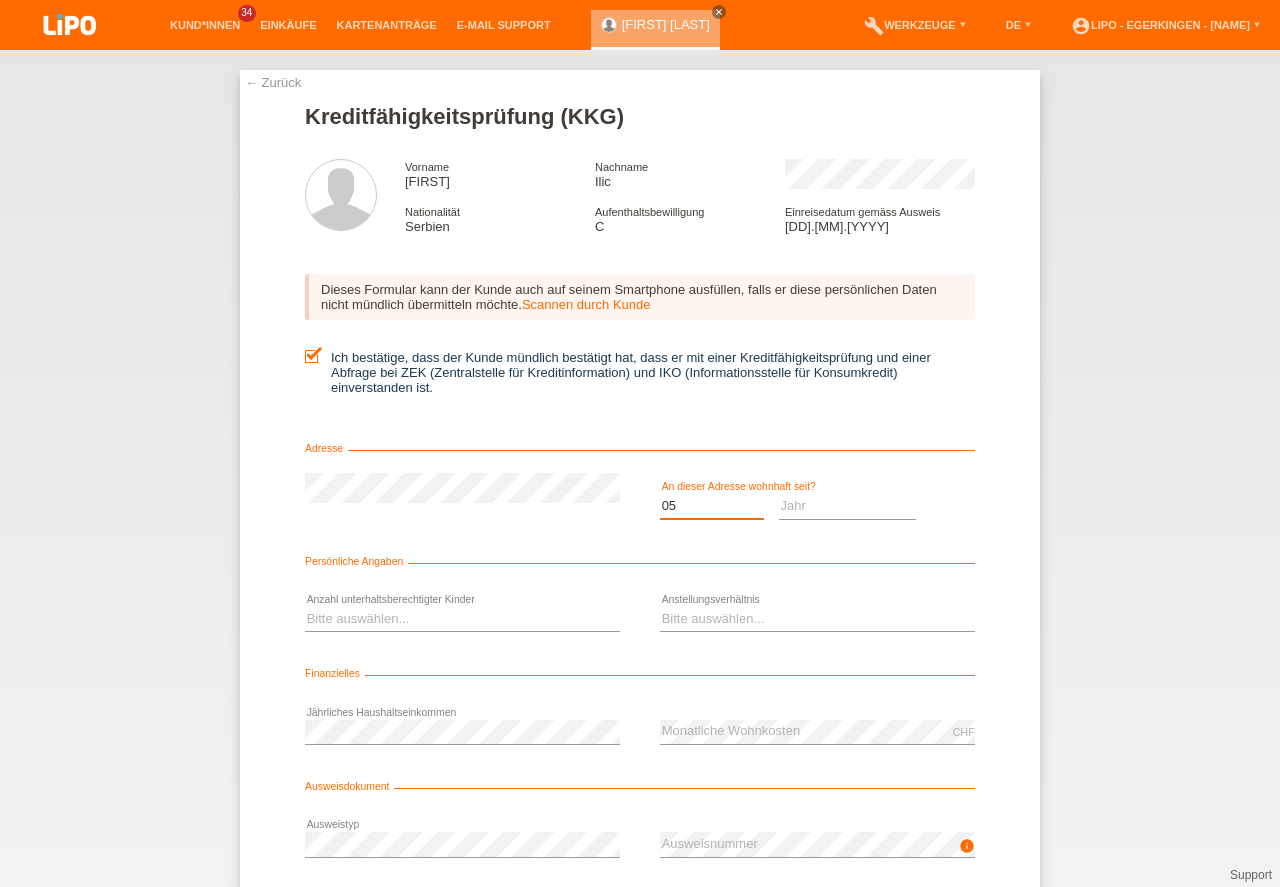 click on "05" at bounding box center [0, 0] 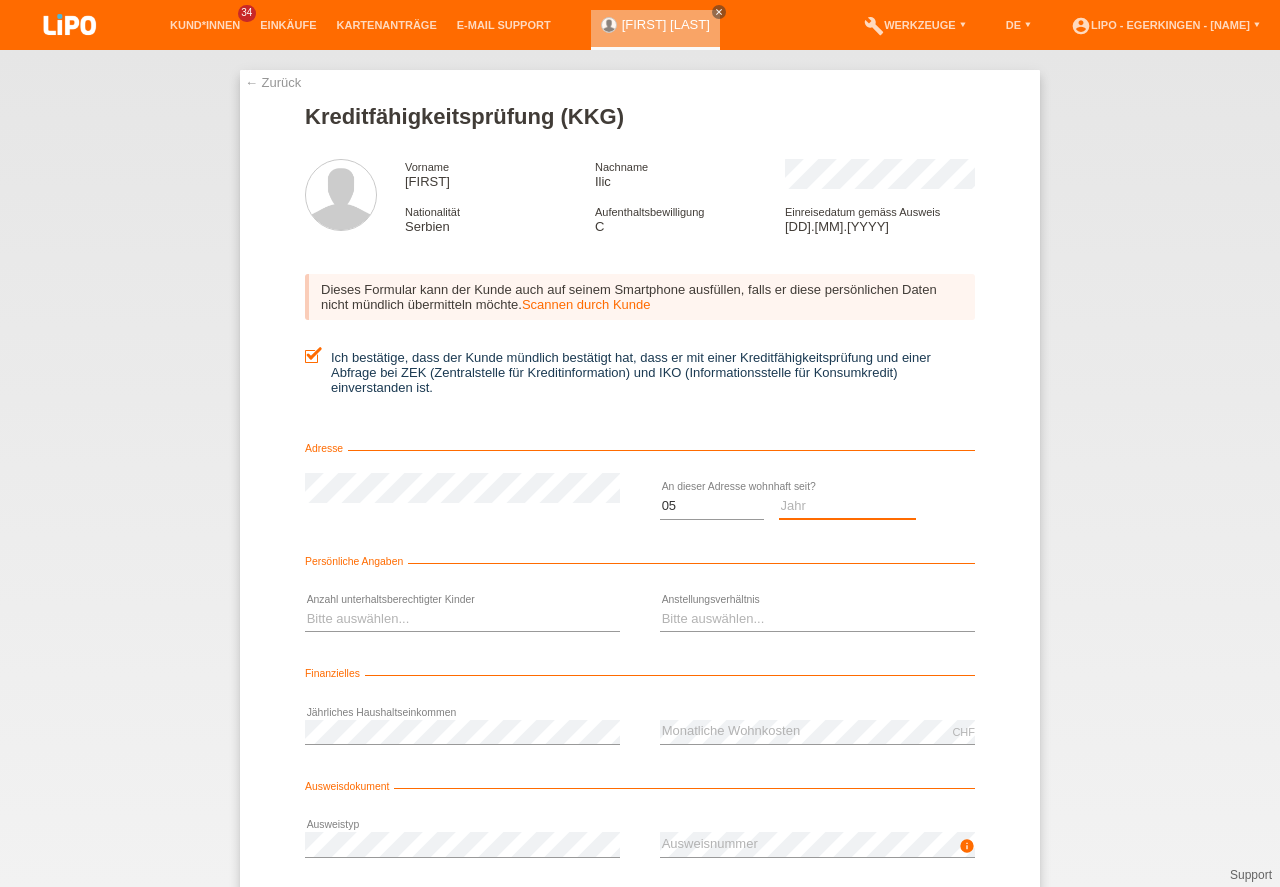 click on "Jahr
2025
2024
2023
2022
2021
2020
2019
2018
2017
2016 2015 2014 2013 2012 2011 2010 2009 2008 2007 2006 2005 2004 2003" at bounding box center (848, 506) 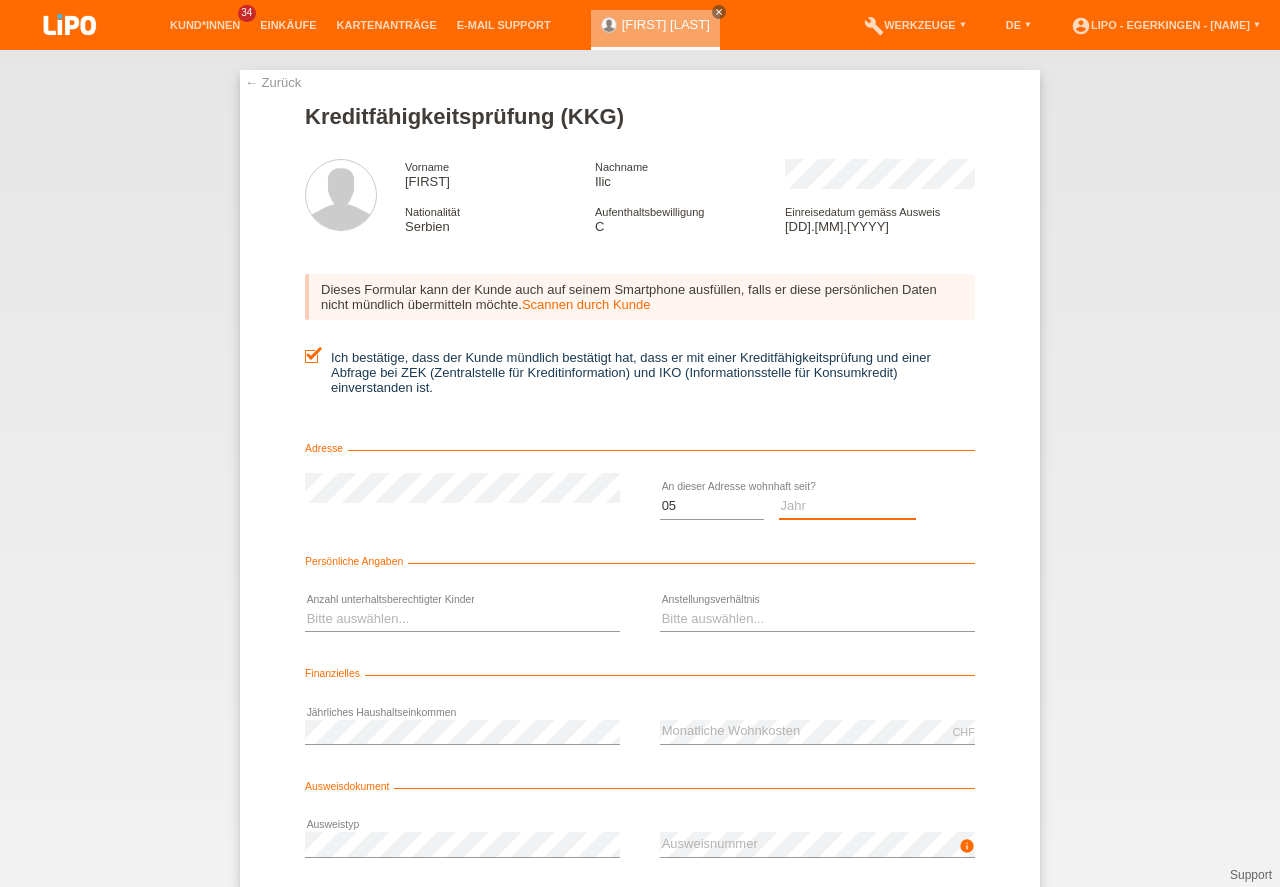select on "2020" 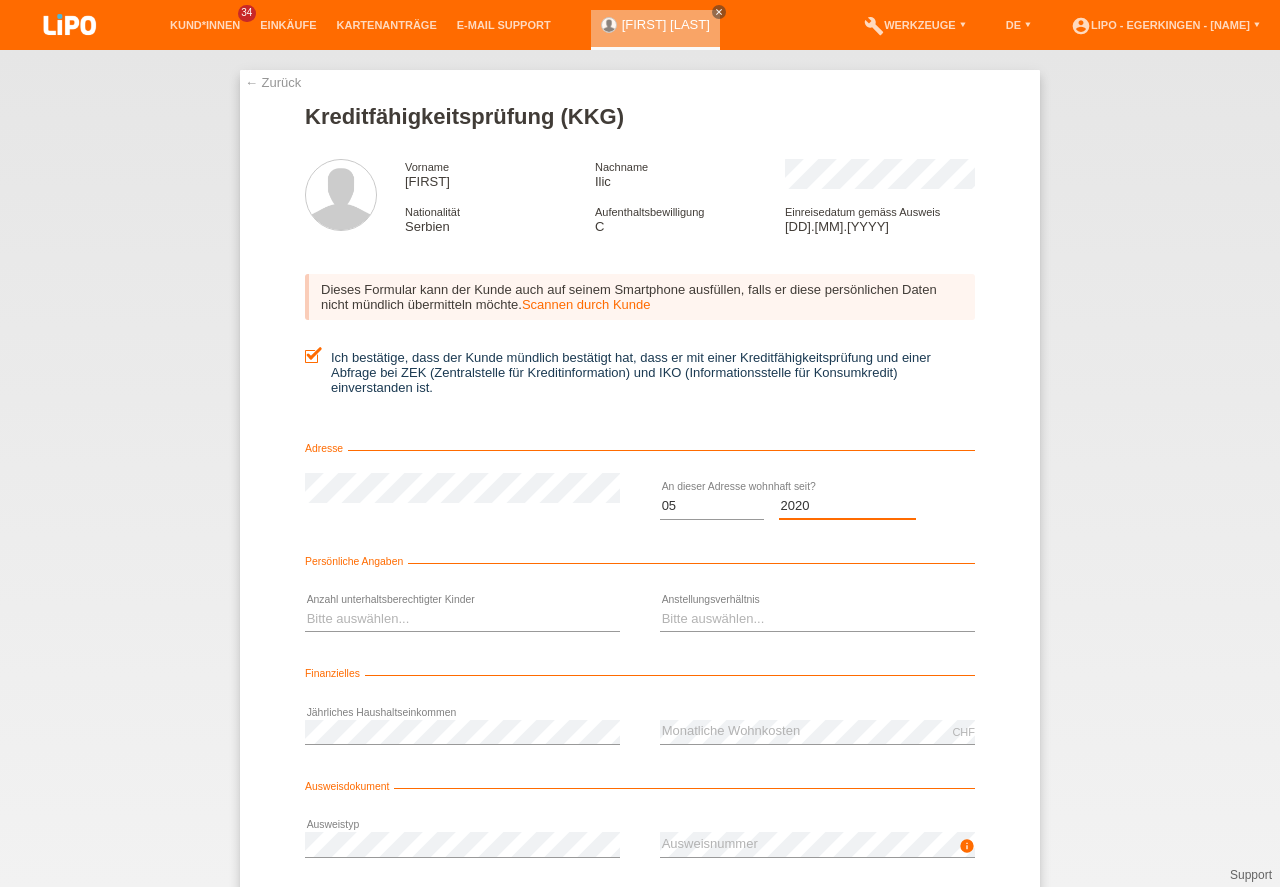 click on "2020" at bounding box center (0, 0) 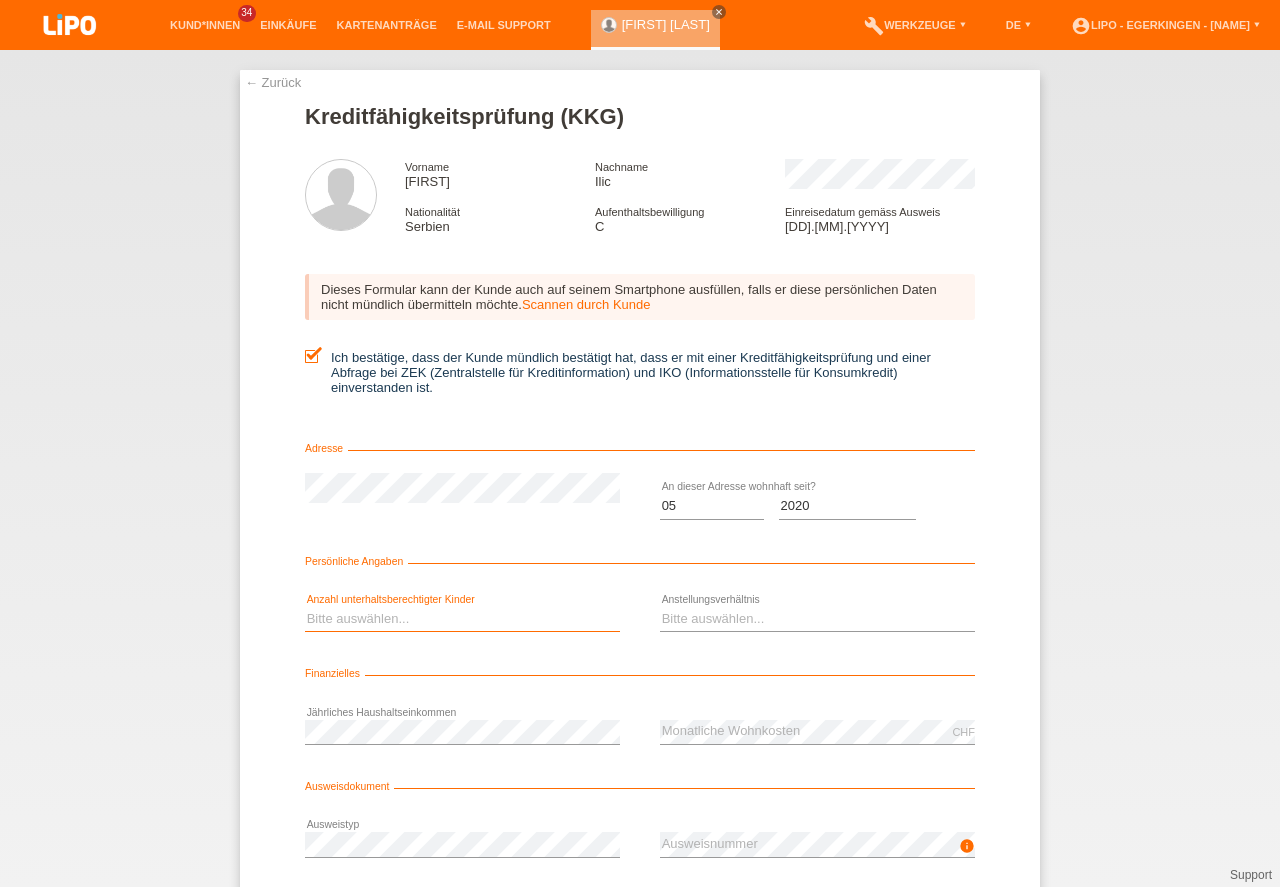click on "Bitte auswählen...
0
1
2
3
4
5
6
7
8
9" at bounding box center [462, 619] 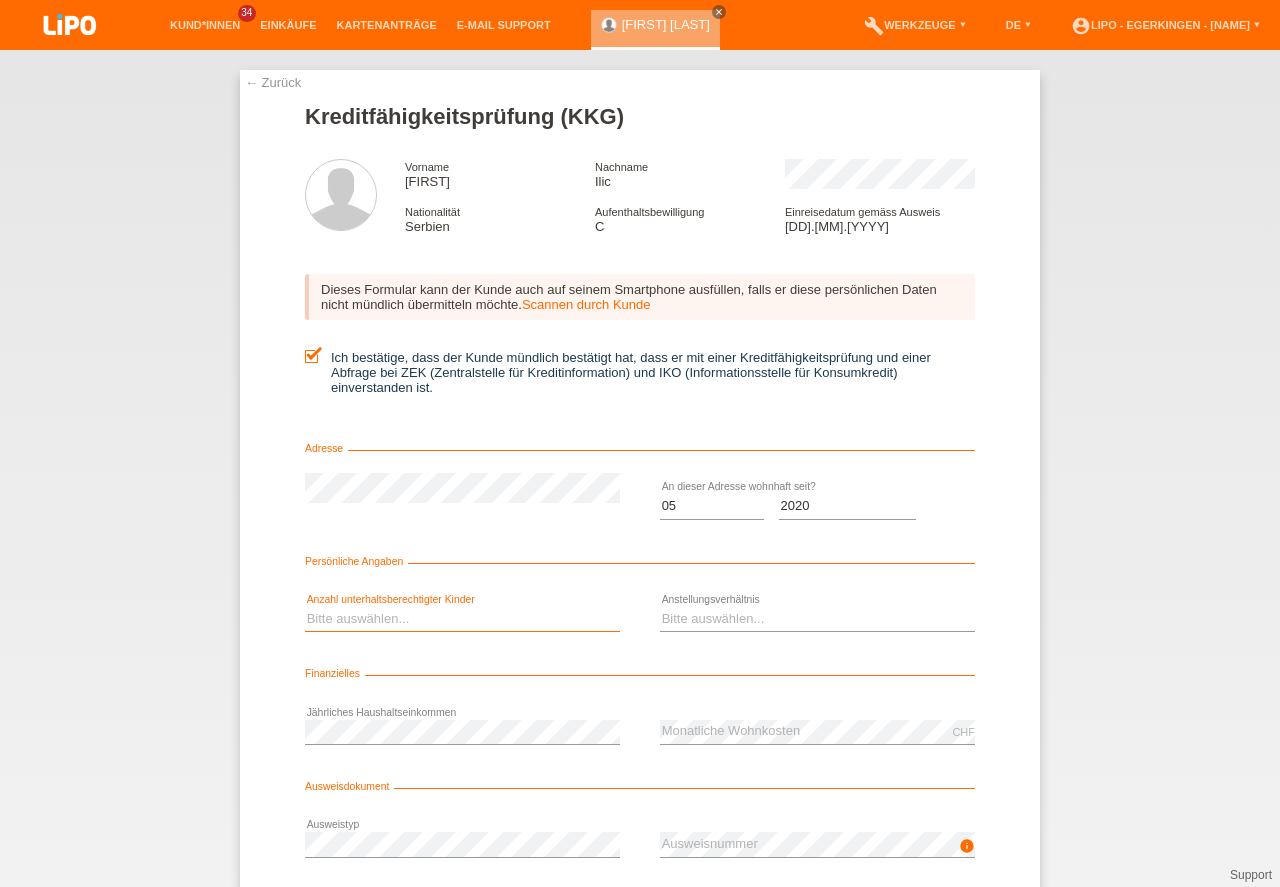 select on "2" 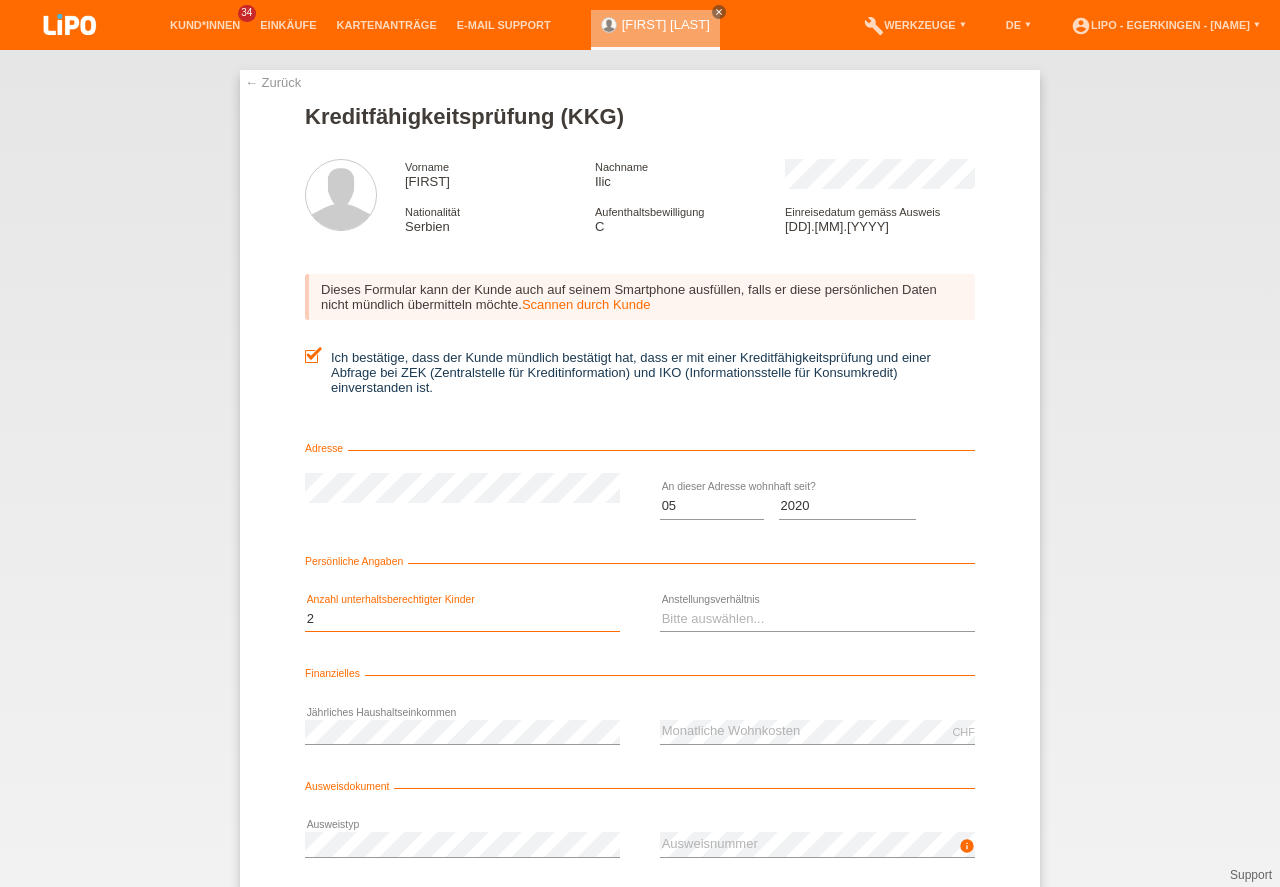 click on "2" at bounding box center (0, 0) 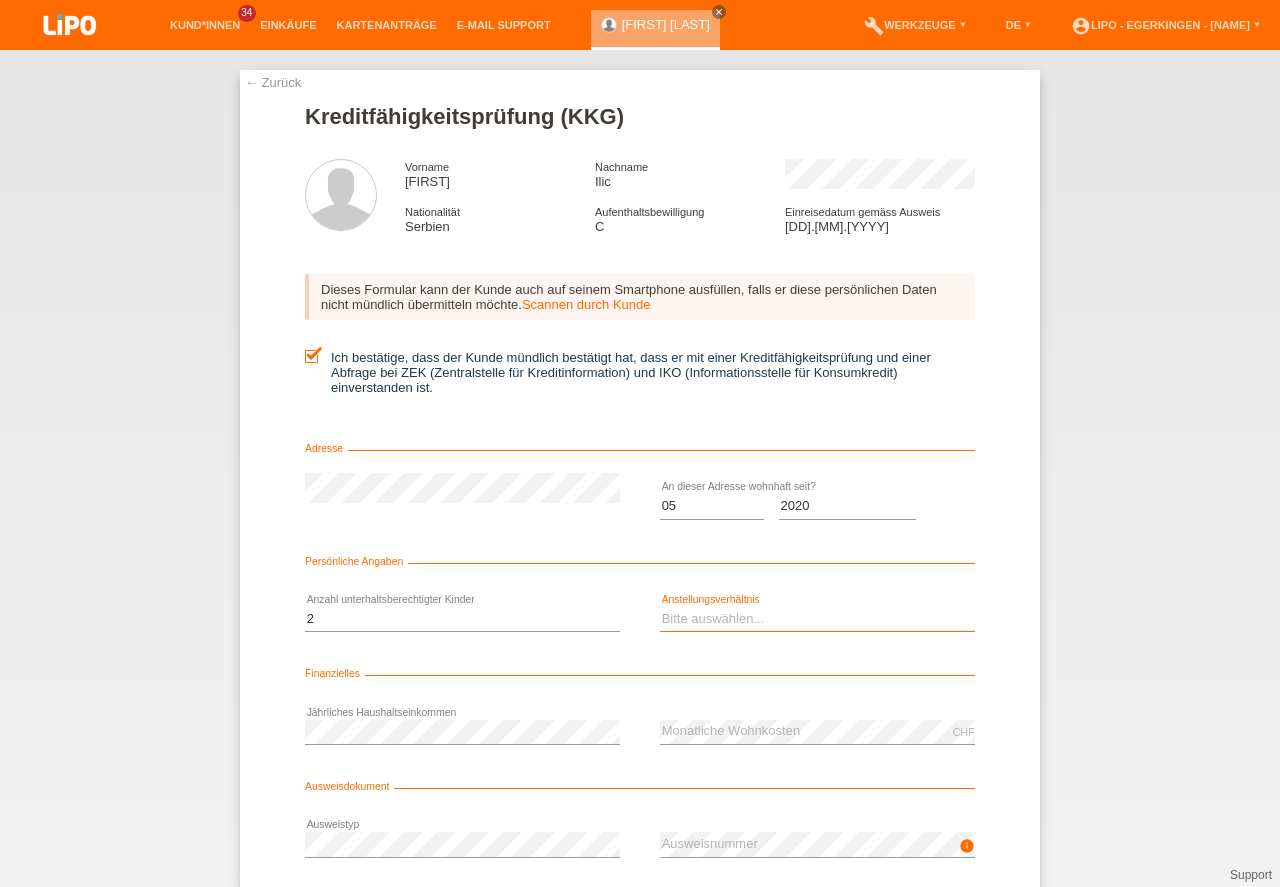 click on "Bitte auswählen...
Unbefristet
Befristet
Lehrling/Student
Pensioniert
Nicht arbeitstätig
Hausfrau/-mann
Selbständig" at bounding box center [817, 619] 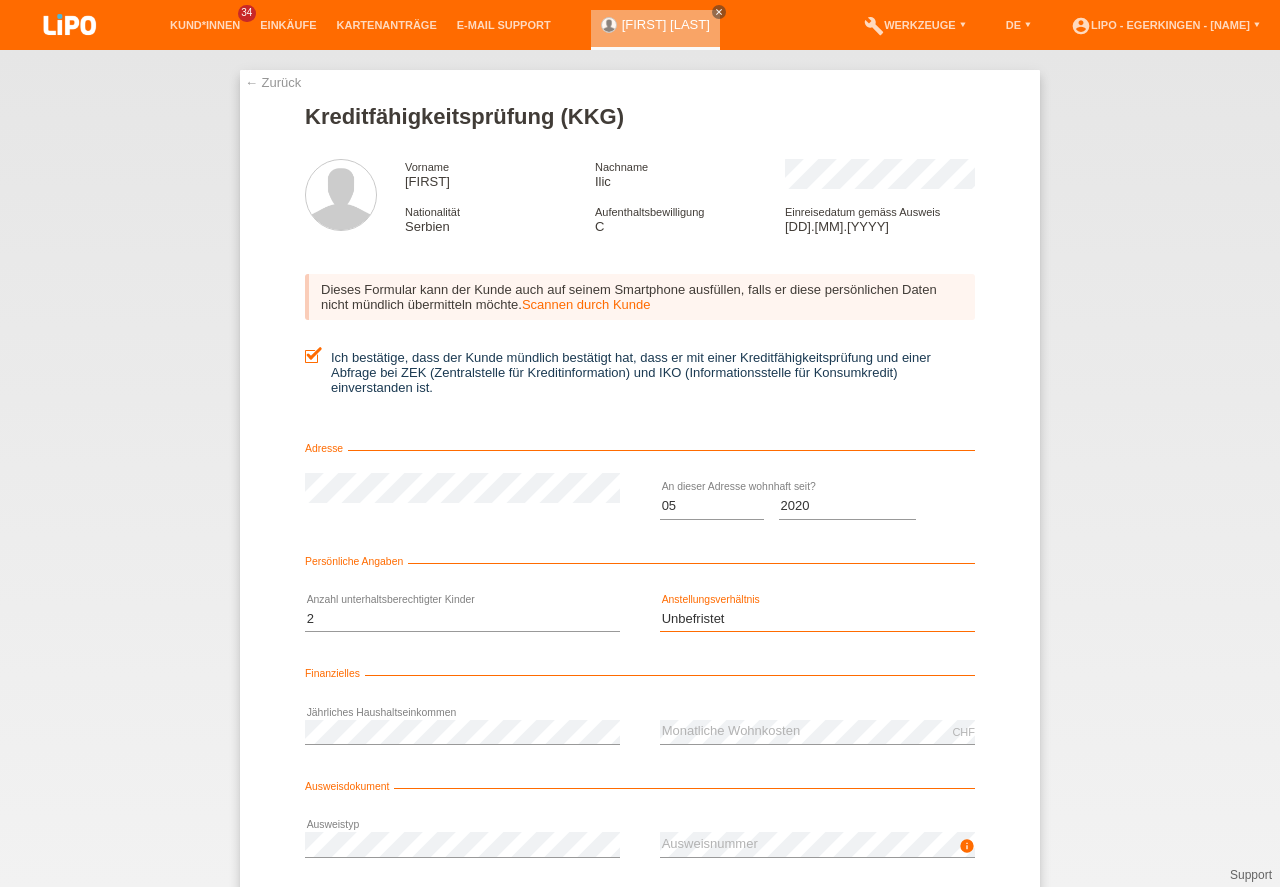 click on "Unbefristet" at bounding box center (0, 0) 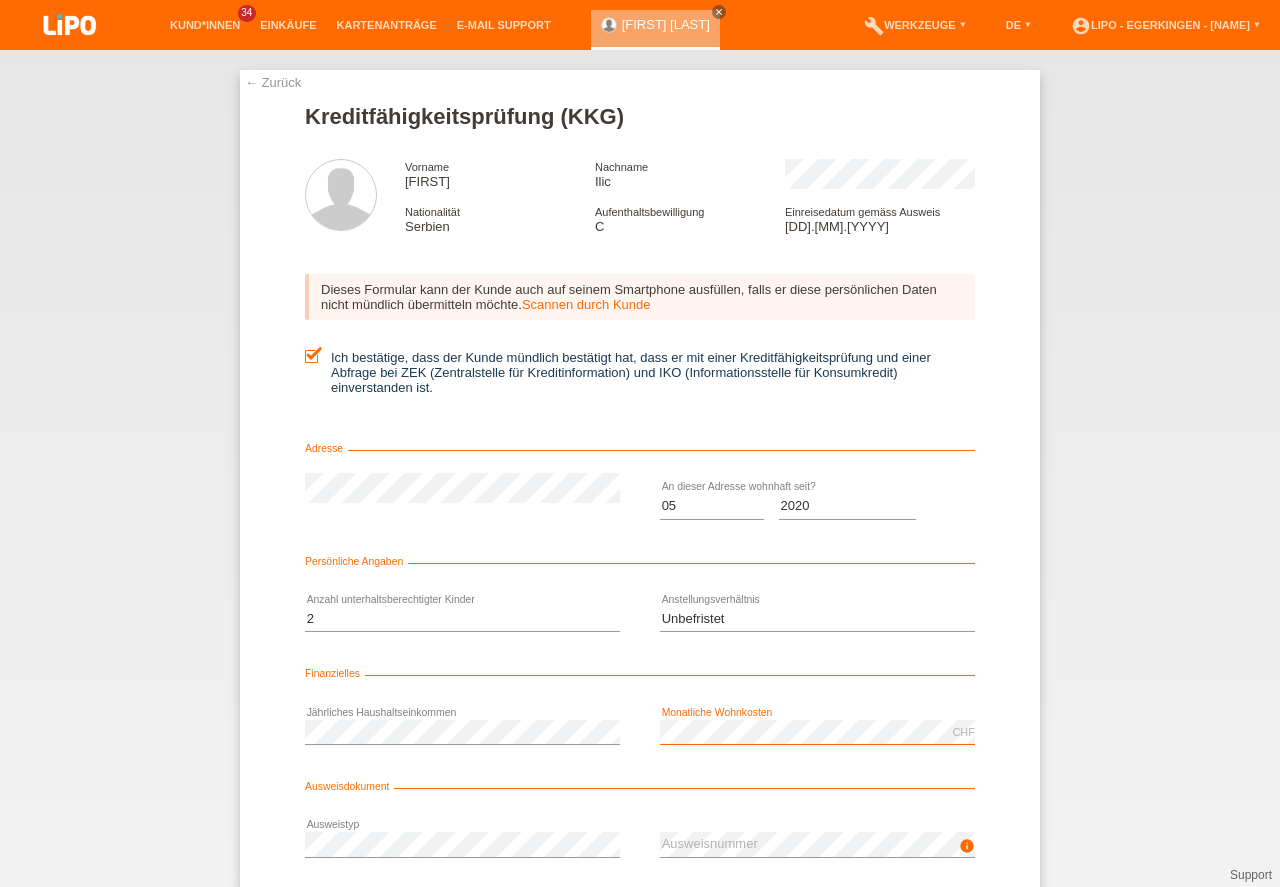 scroll, scrollTop: 132, scrollLeft: 0, axis: vertical 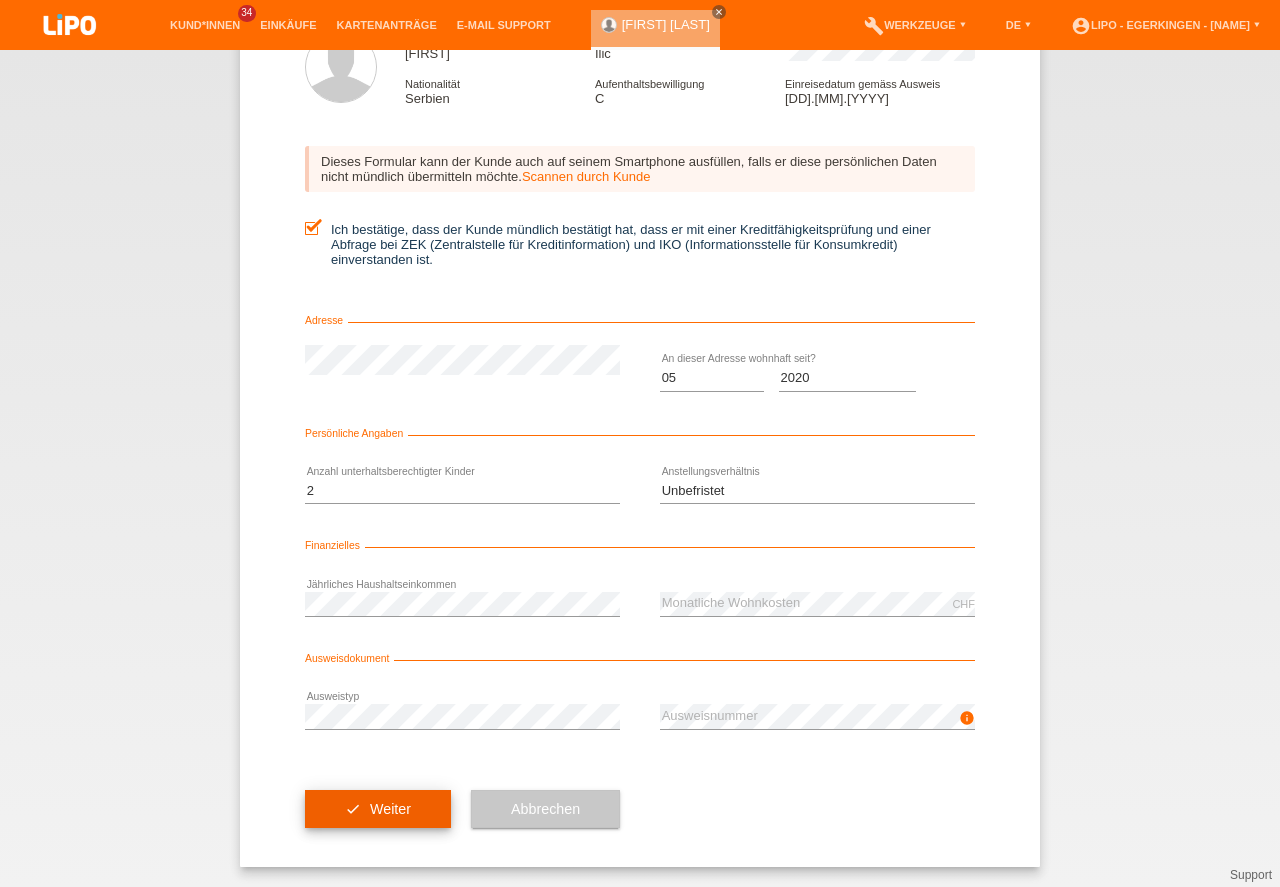 click on "check   Weiter" at bounding box center (378, 809) 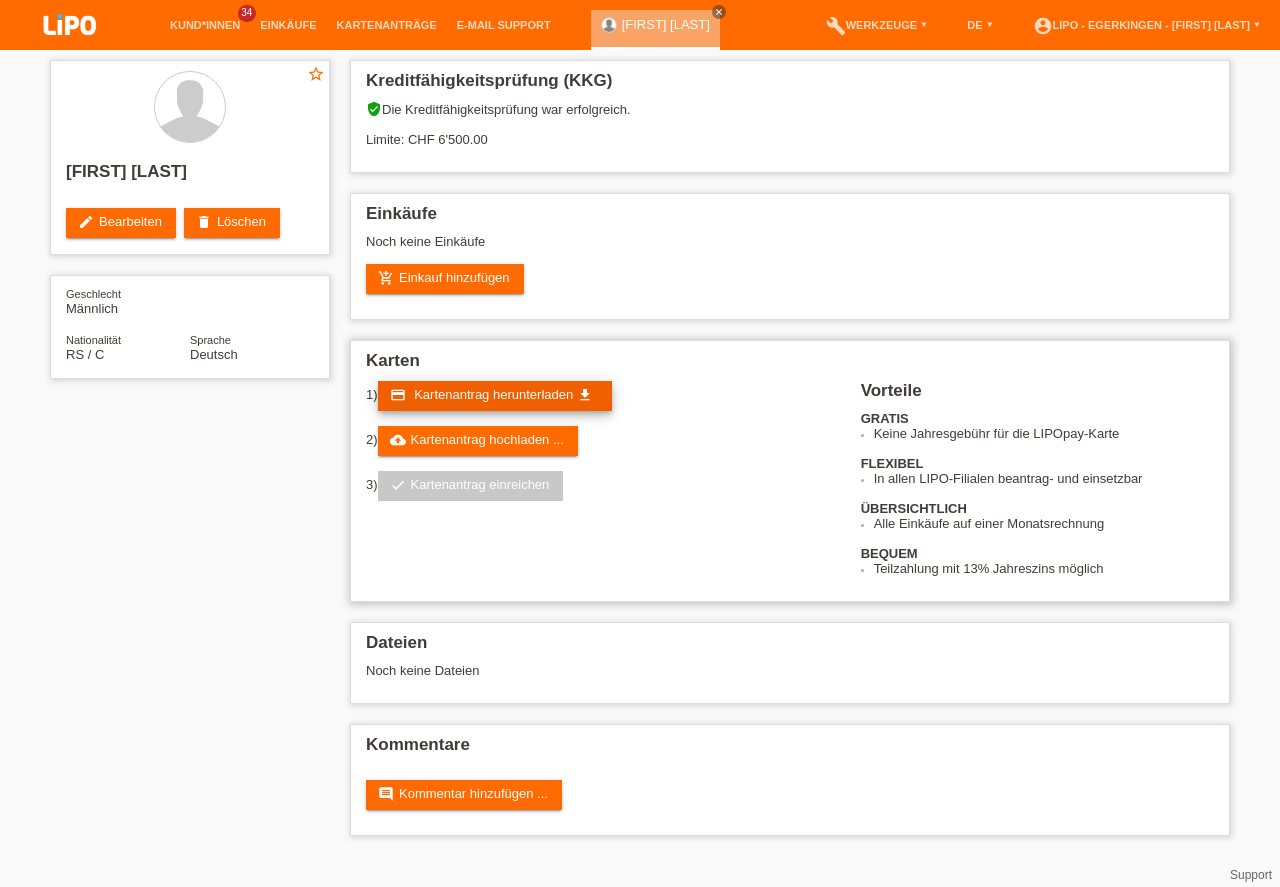 scroll, scrollTop: 0, scrollLeft: 0, axis: both 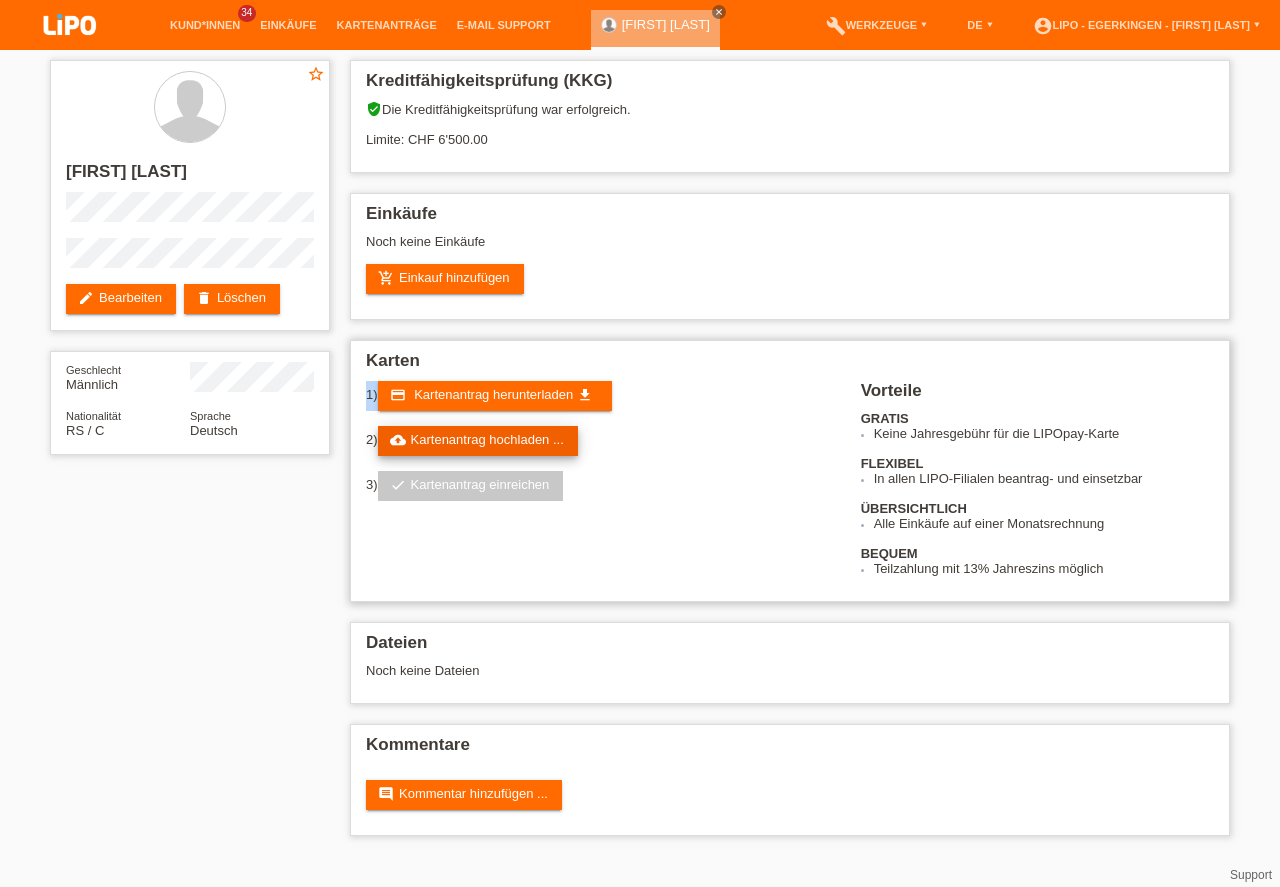 click on "cloud_upload  Kartenantrag hochladen ..." at bounding box center [478, 441] 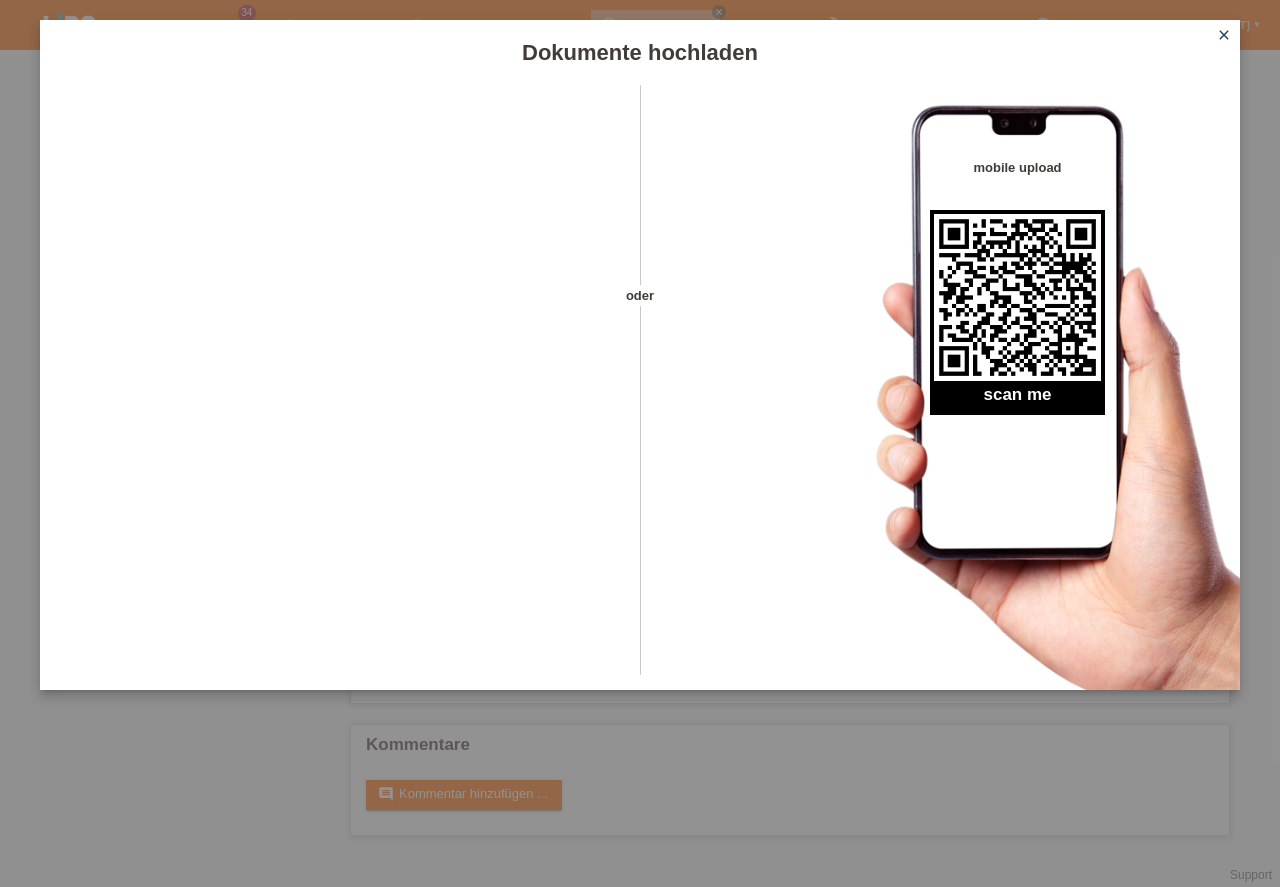 click on "close" at bounding box center (1224, 35) 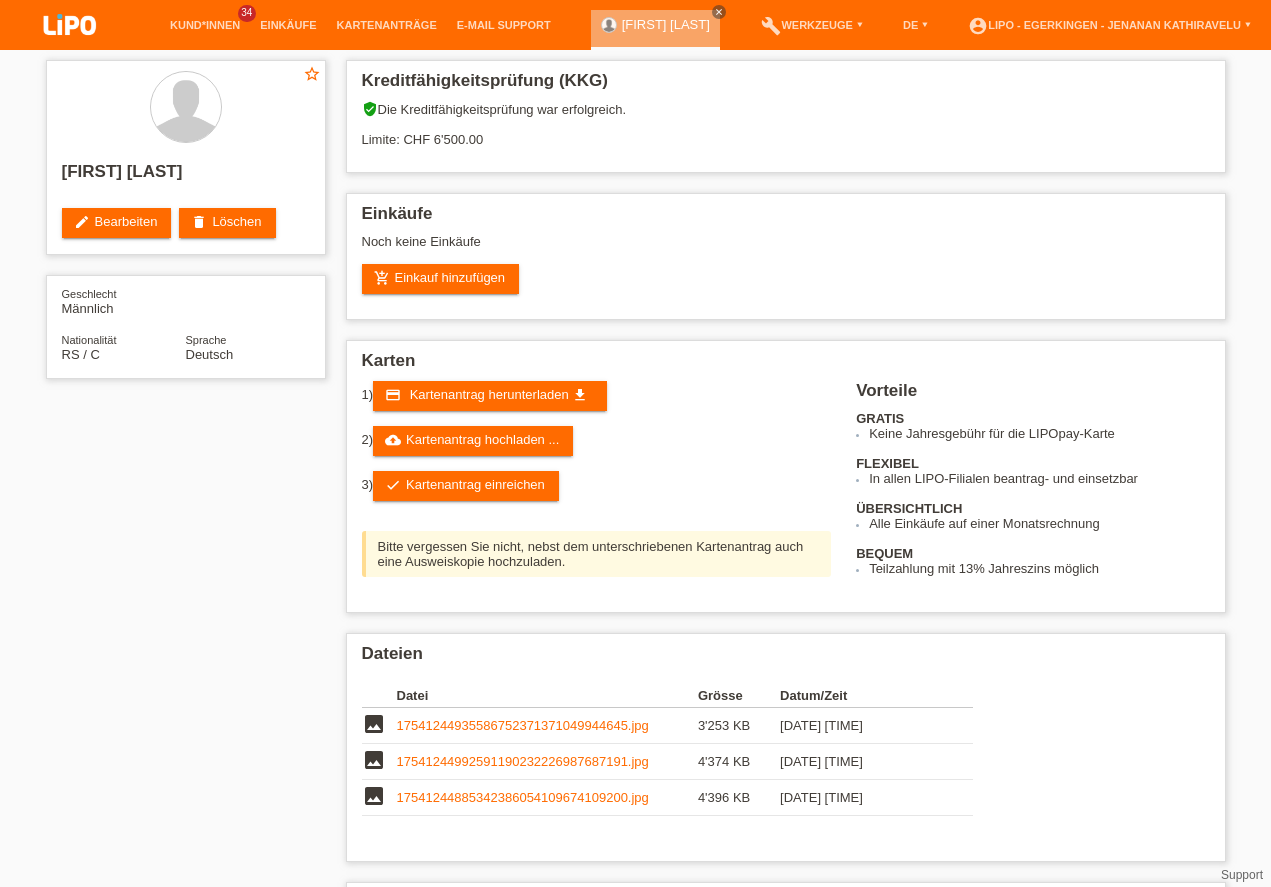 scroll, scrollTop: 0, scrollLeft: 0, axis: both 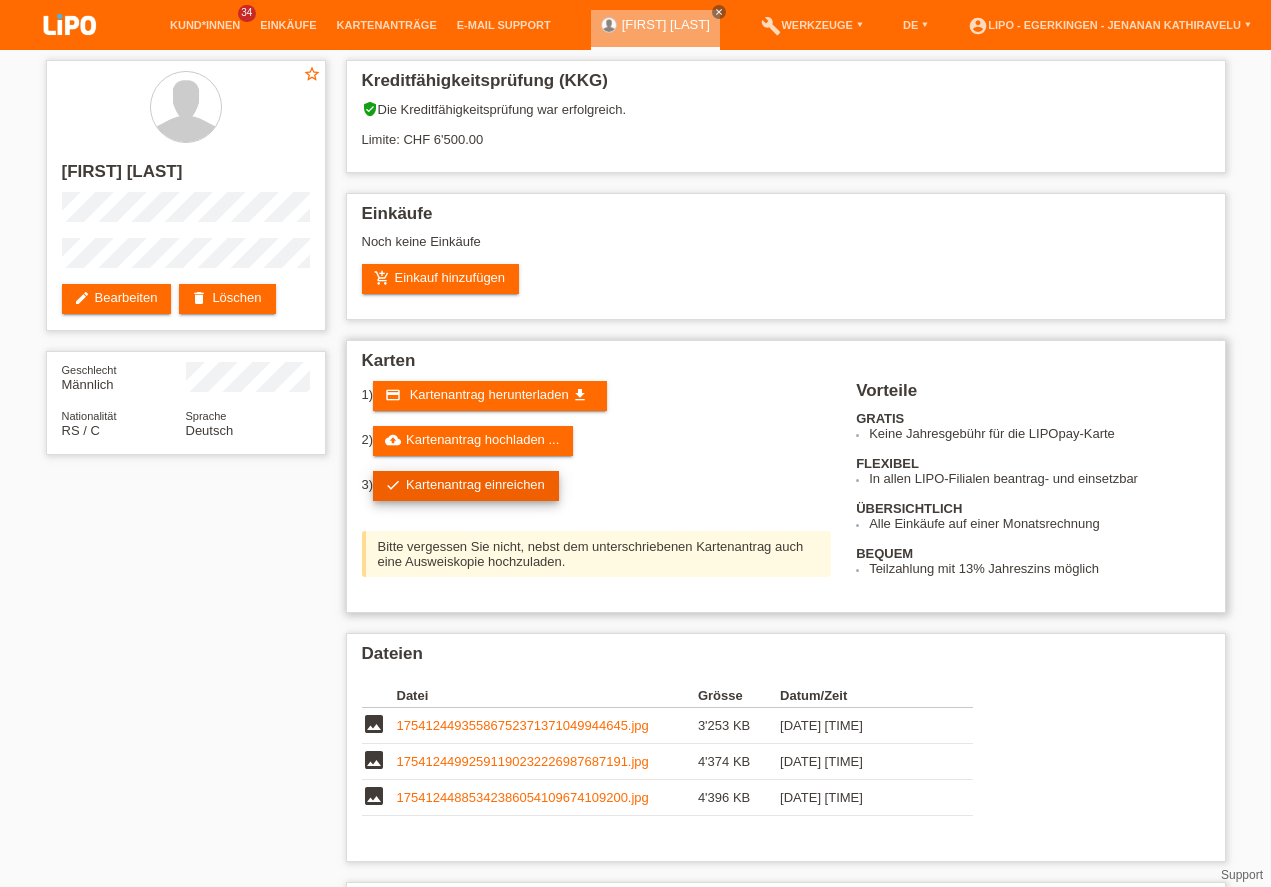 click on "check  Kartenantrag einreichen" at bounding box center [466, 486] 